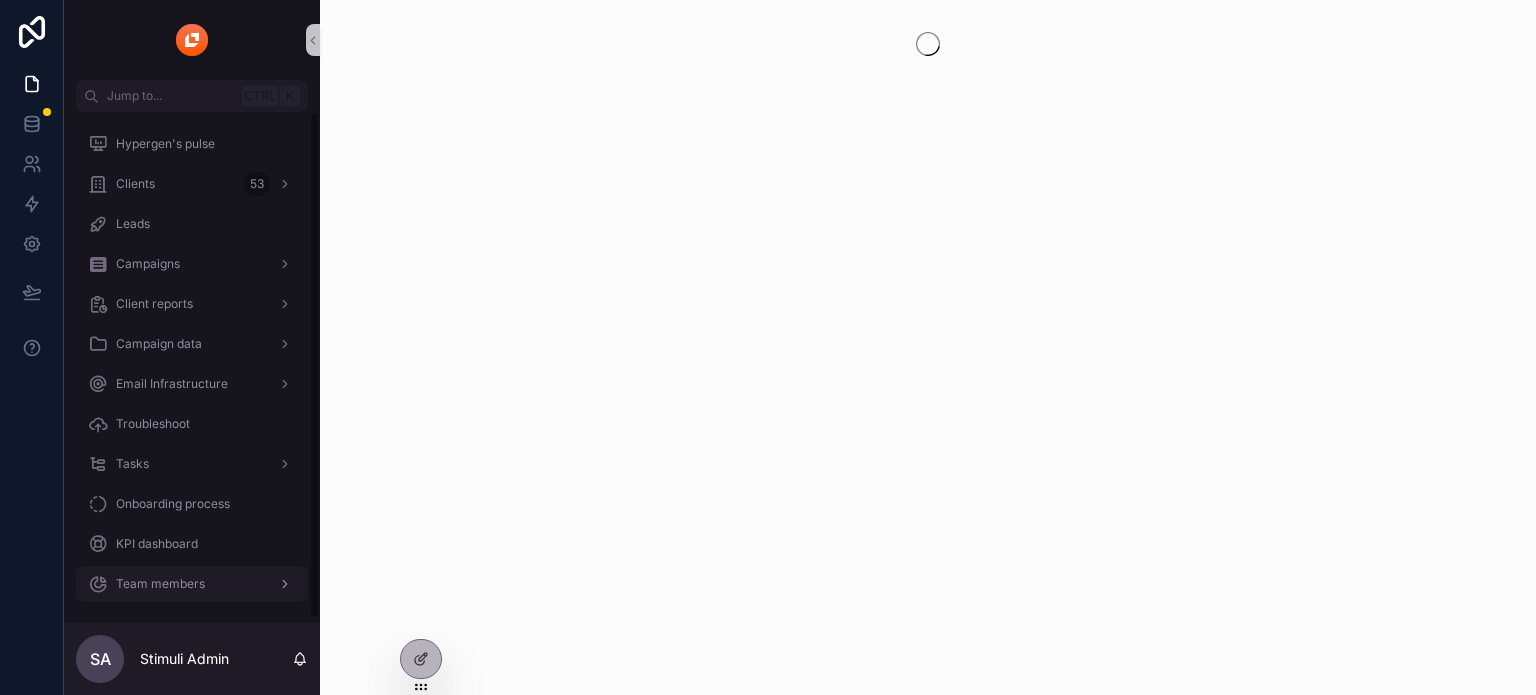scroll, scrollTop: 0, scrollLeft: 0, axis: both 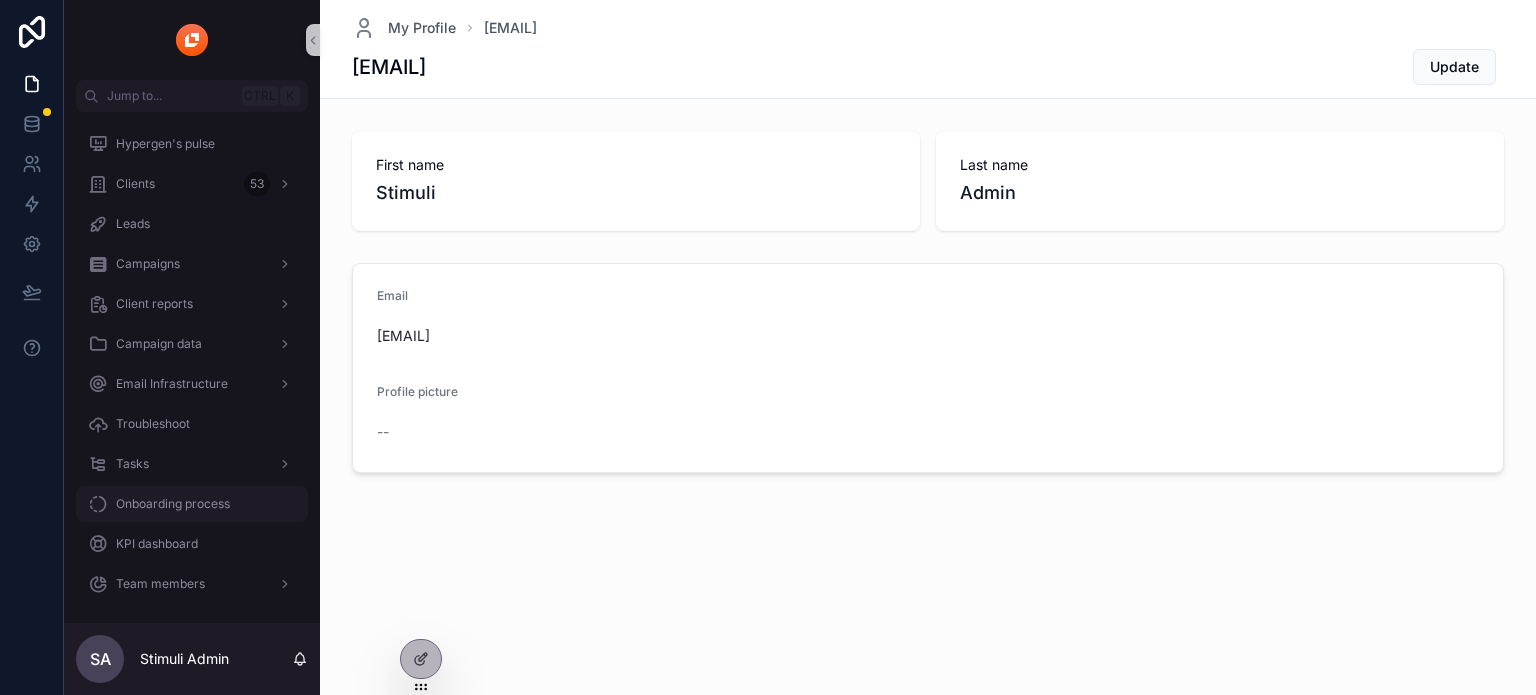 click on "Onboarding process" at bounding box center (192, 504) 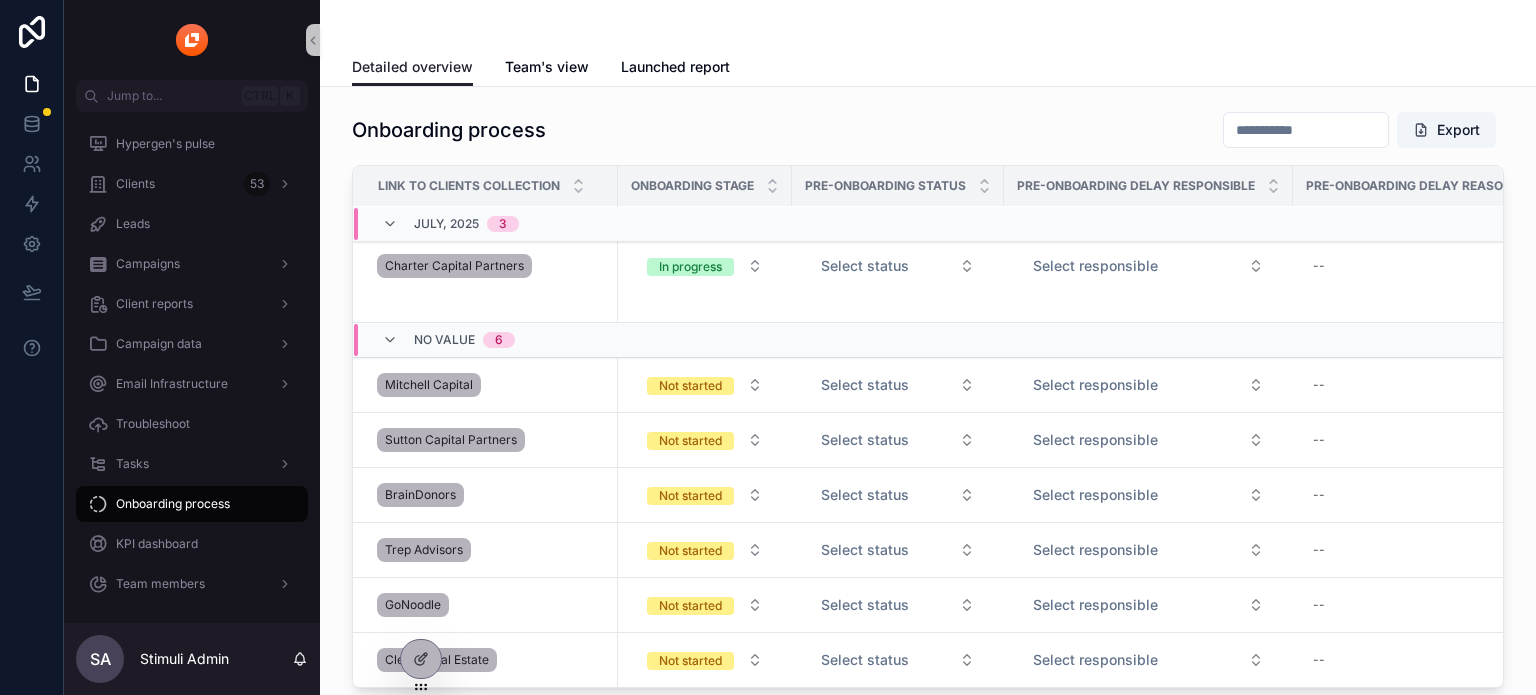 scroll, scrollTop: 0, scrollLeft: 0, axis: both 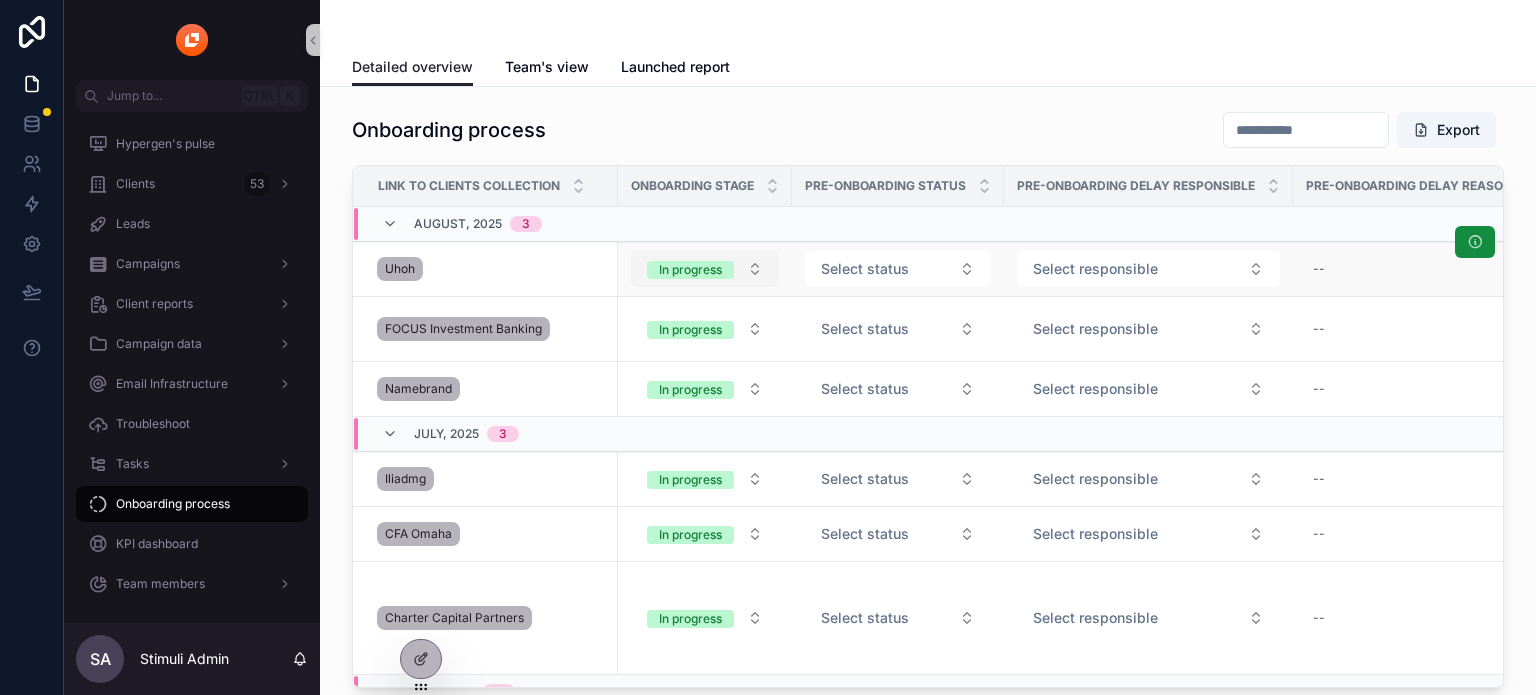 click on "In progress" at bounding box center (690, 270) 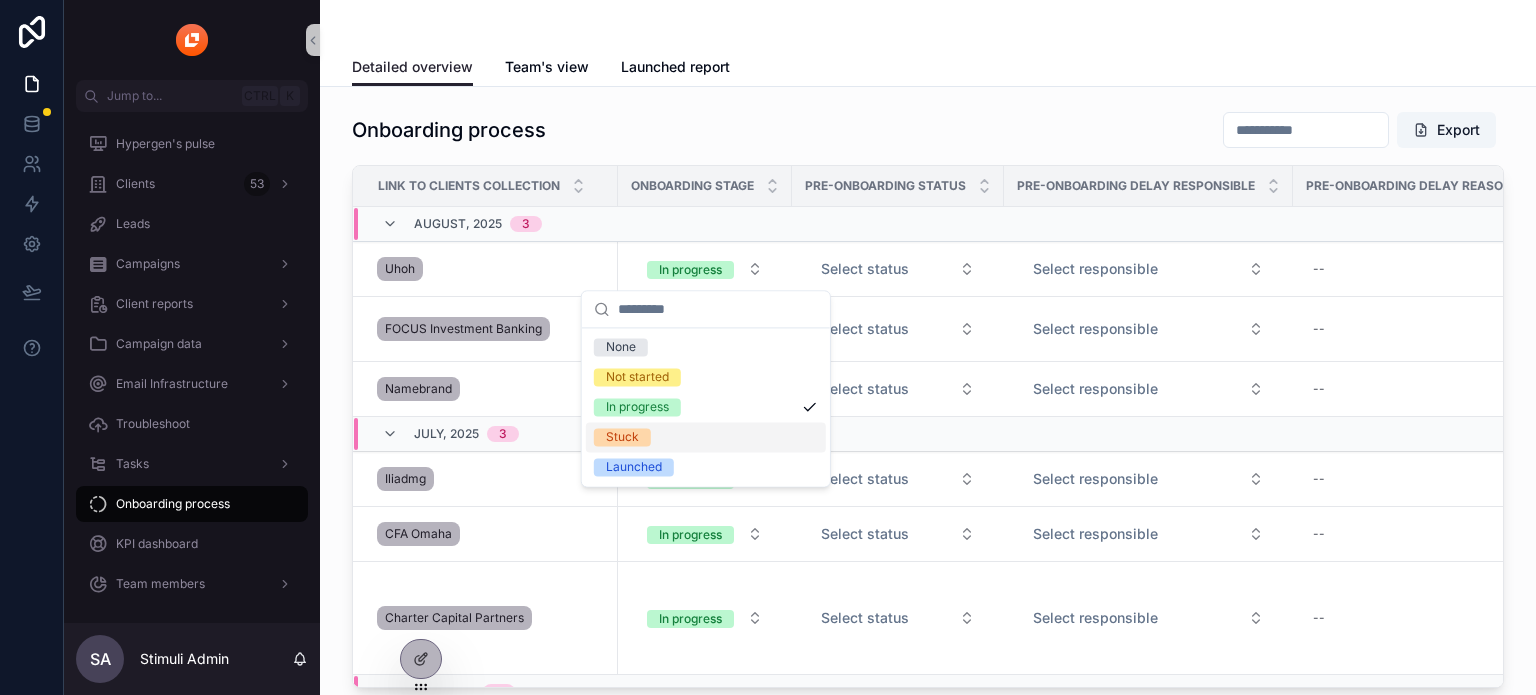 click on "Onboarding process Export" at bounding box center (928, 130) 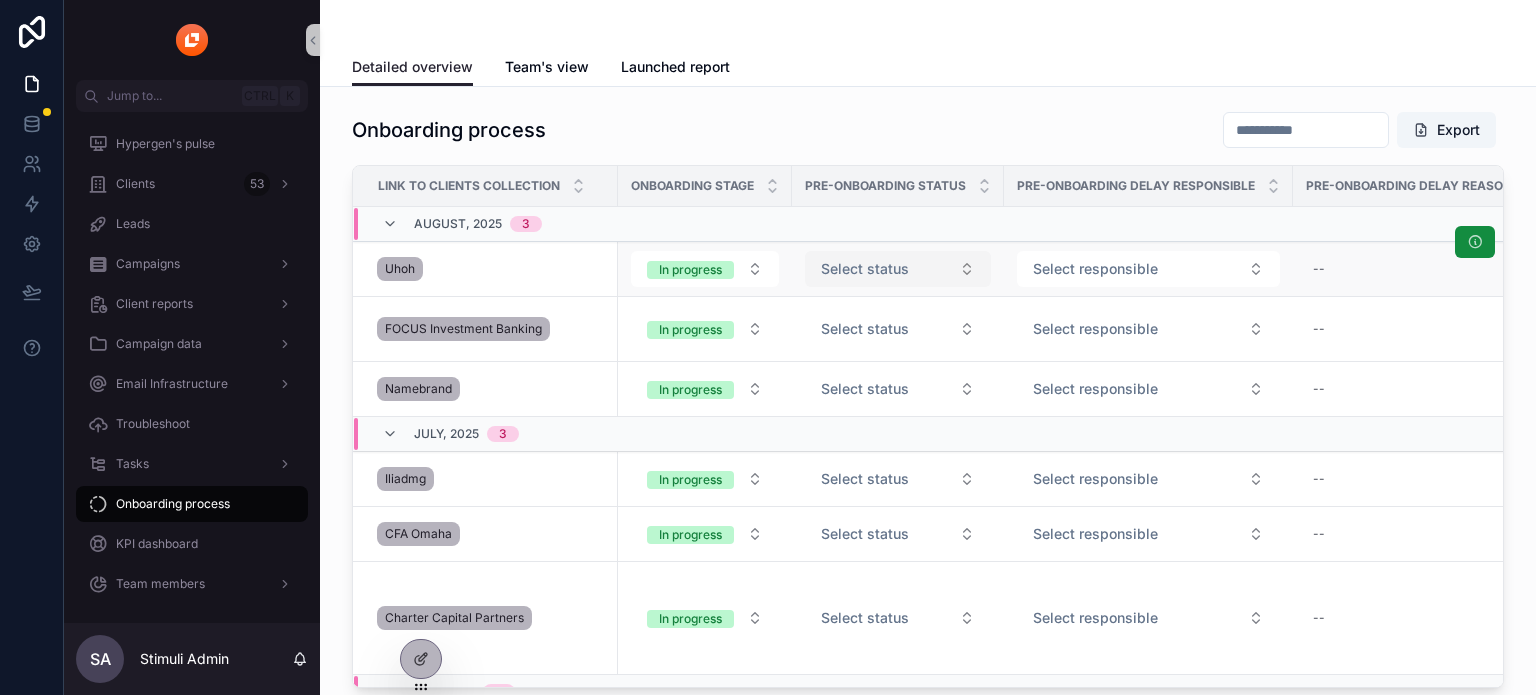 click on "Select status" at bounding box center (865, 269) 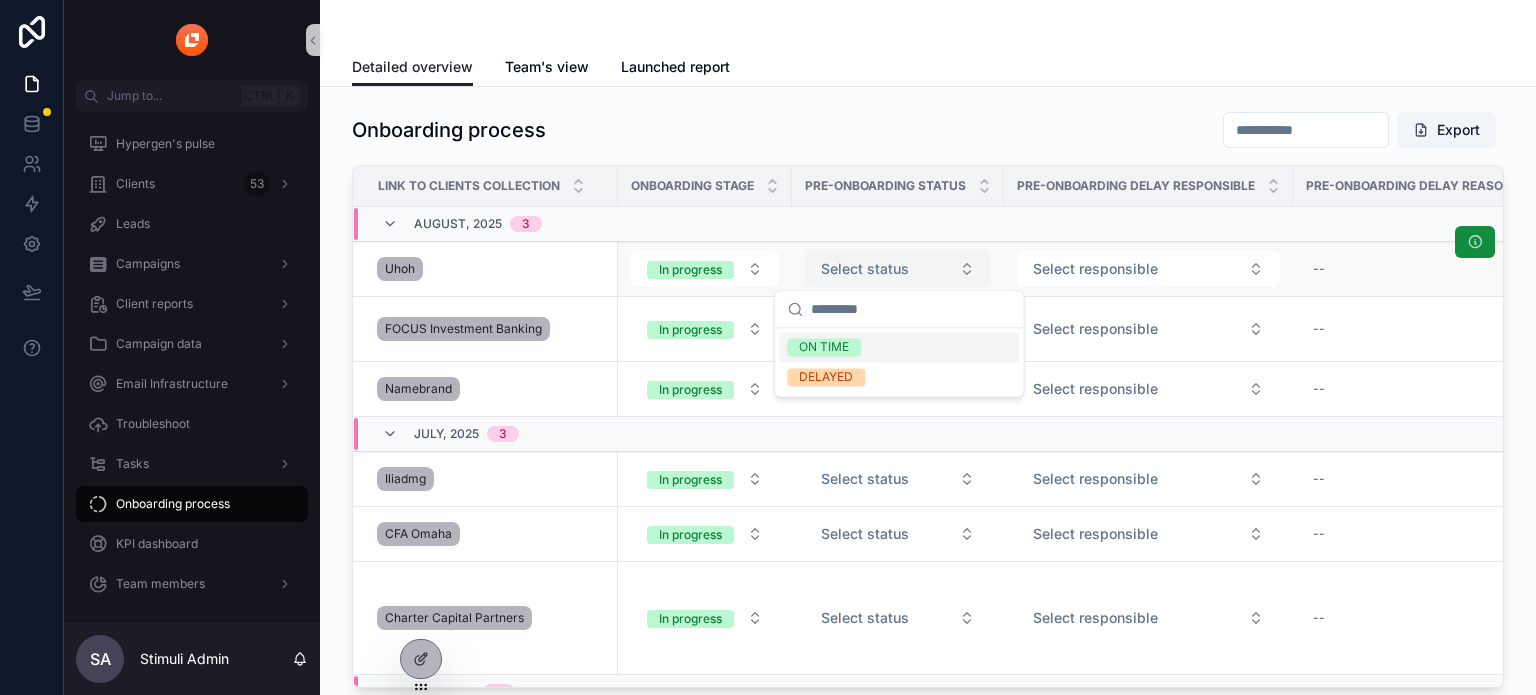 click on "Select status" at bounding box center [865, 269] 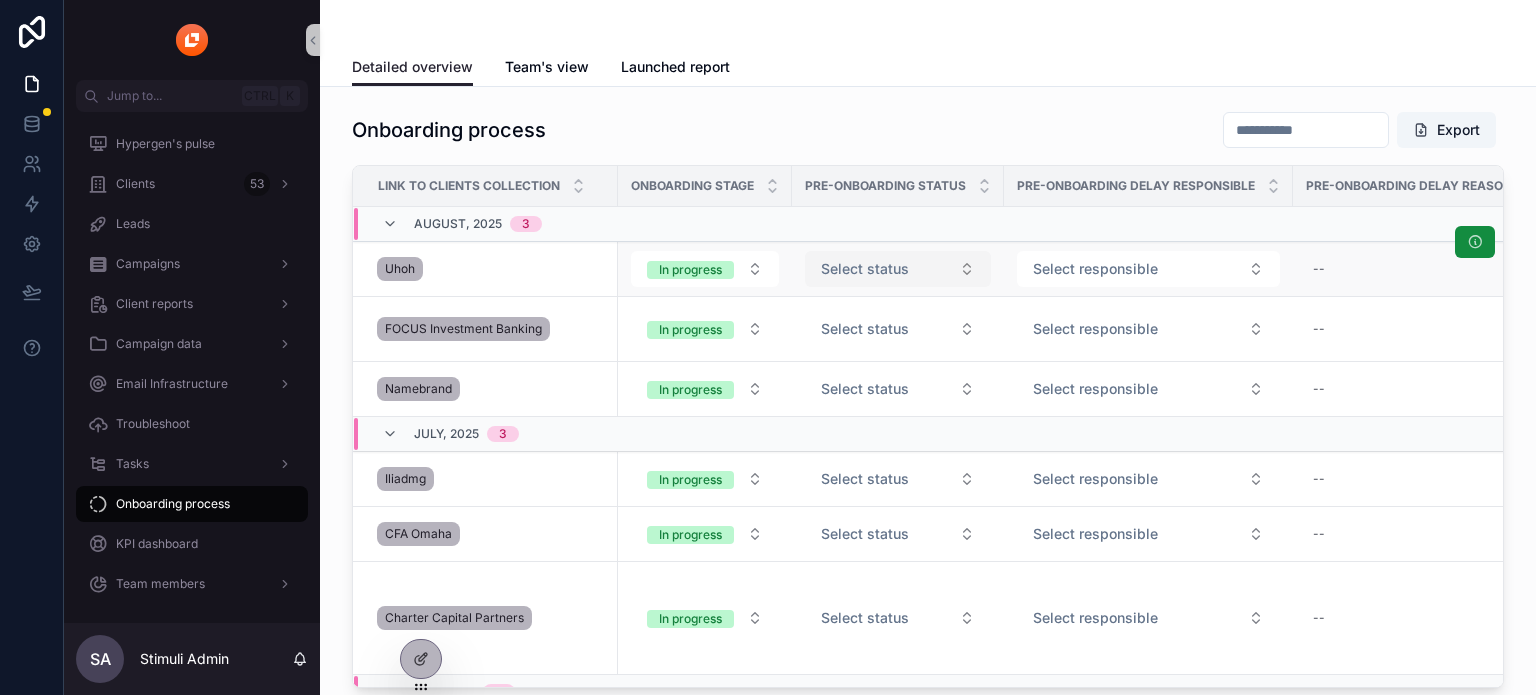 click on "Select status" at bounding box center (865, 269) 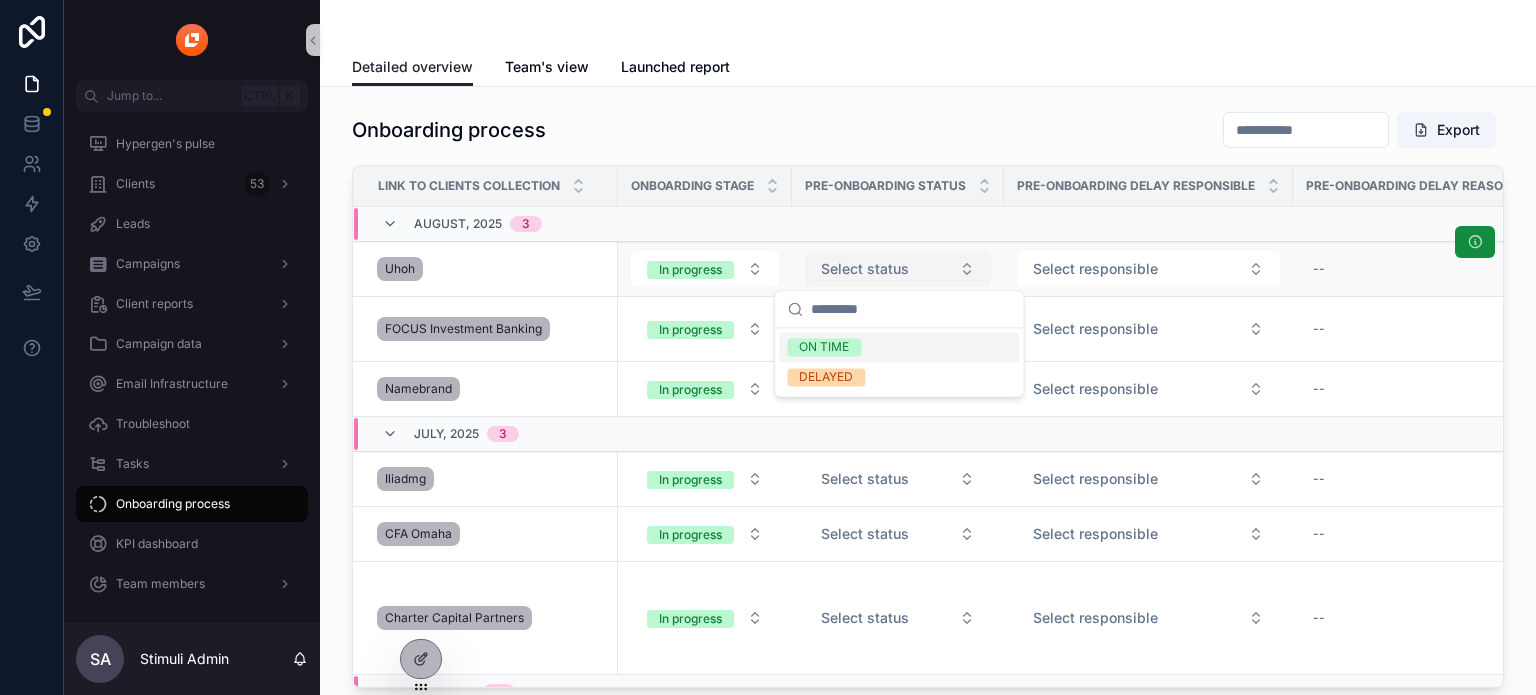 click on "Select status" at bounding box center (865, 269) 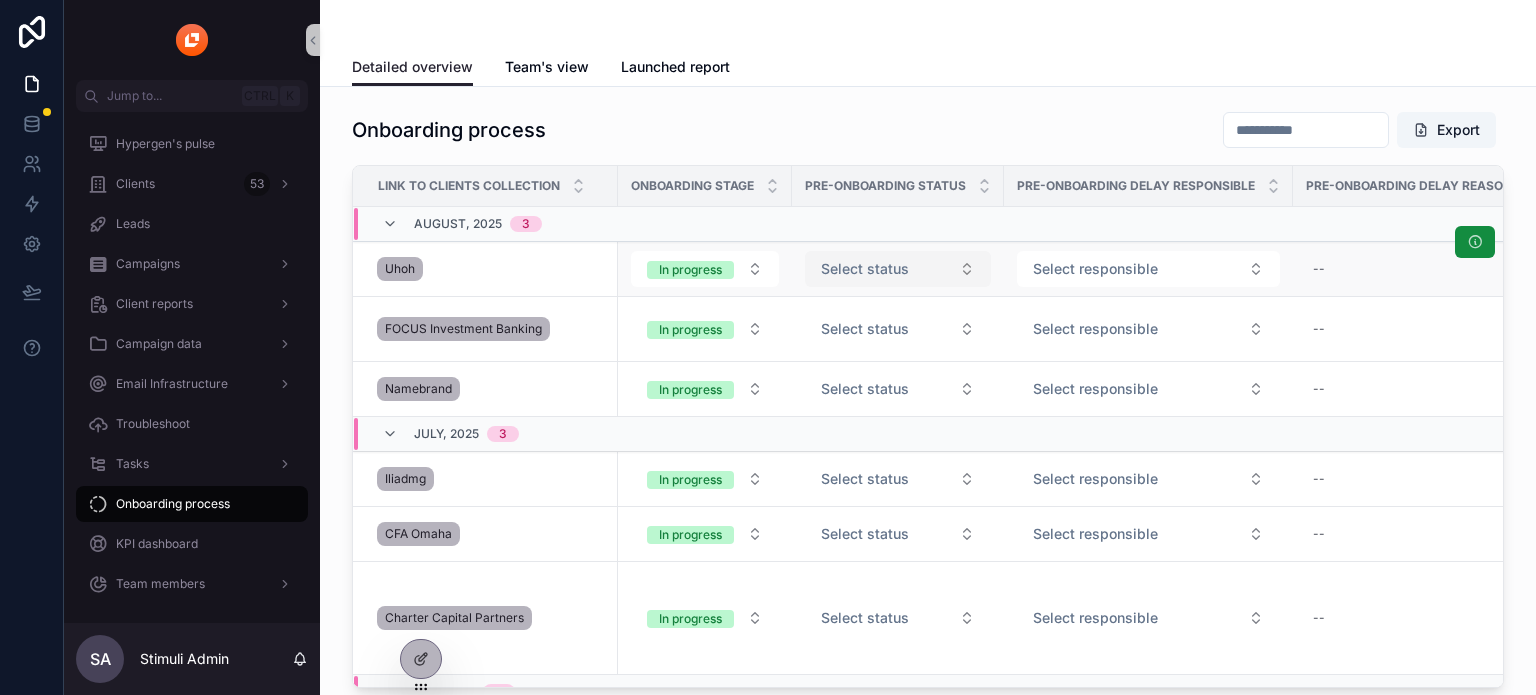 click on "Select status" at bounding box center [865, 269] 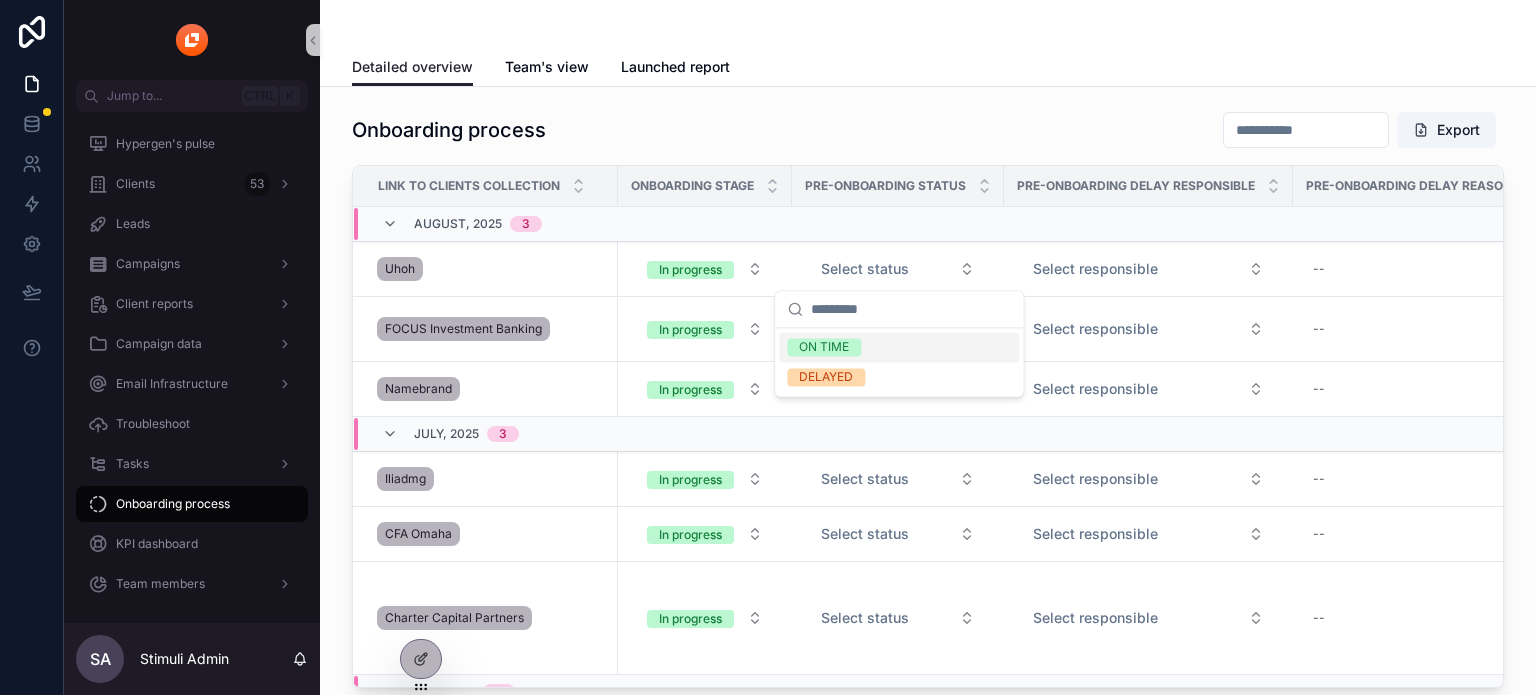 click on "Onboarding process Export" at bounding box center (928, 130) 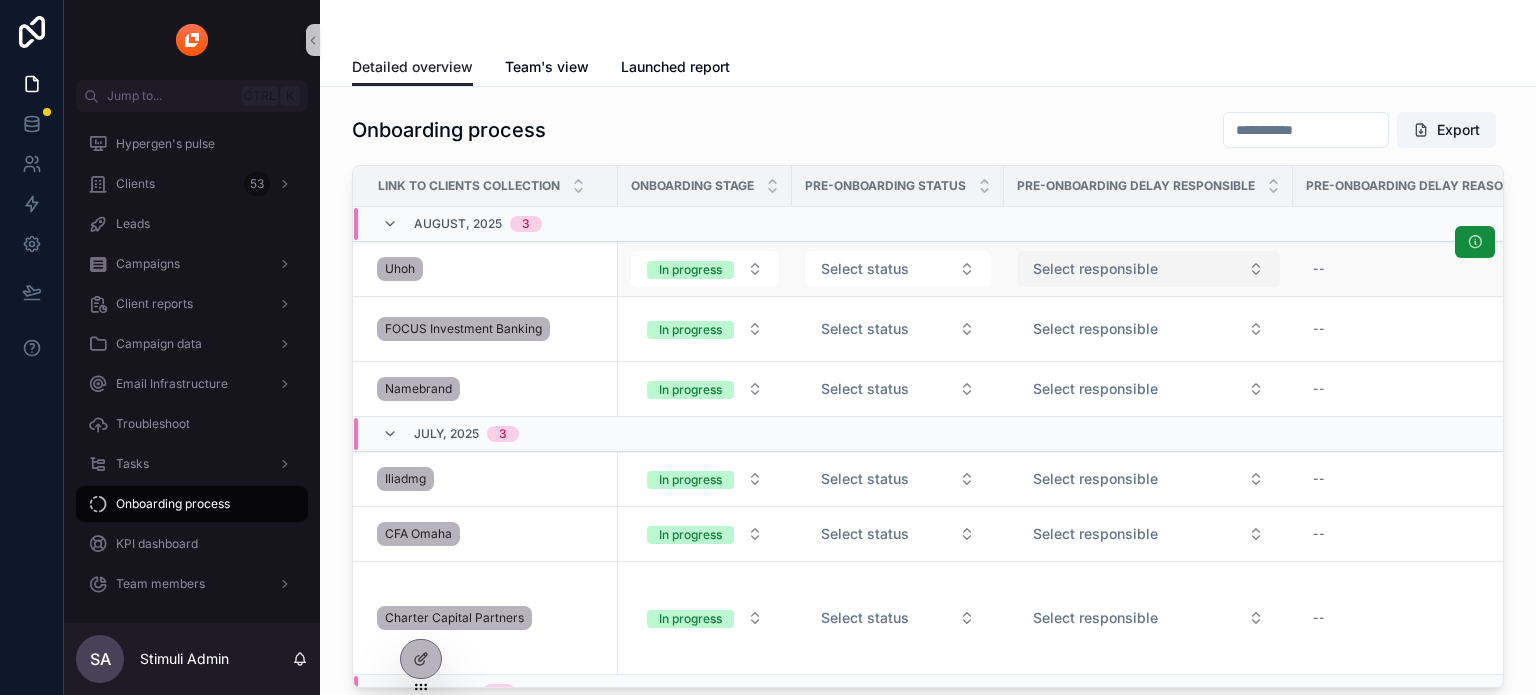 click on "Select responsible" at bounding box center [1095, 269] 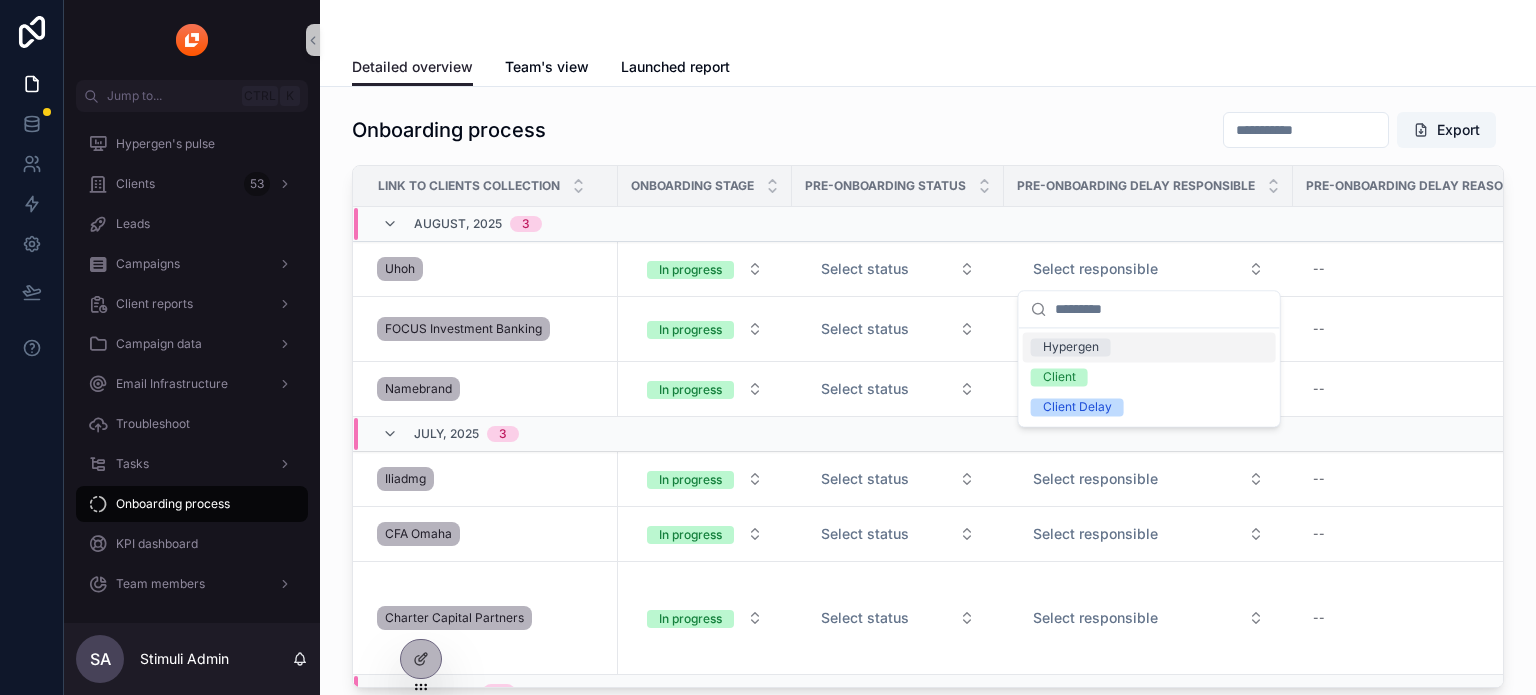 click on "Onboarding process Export" at bounding box center (928, 130) 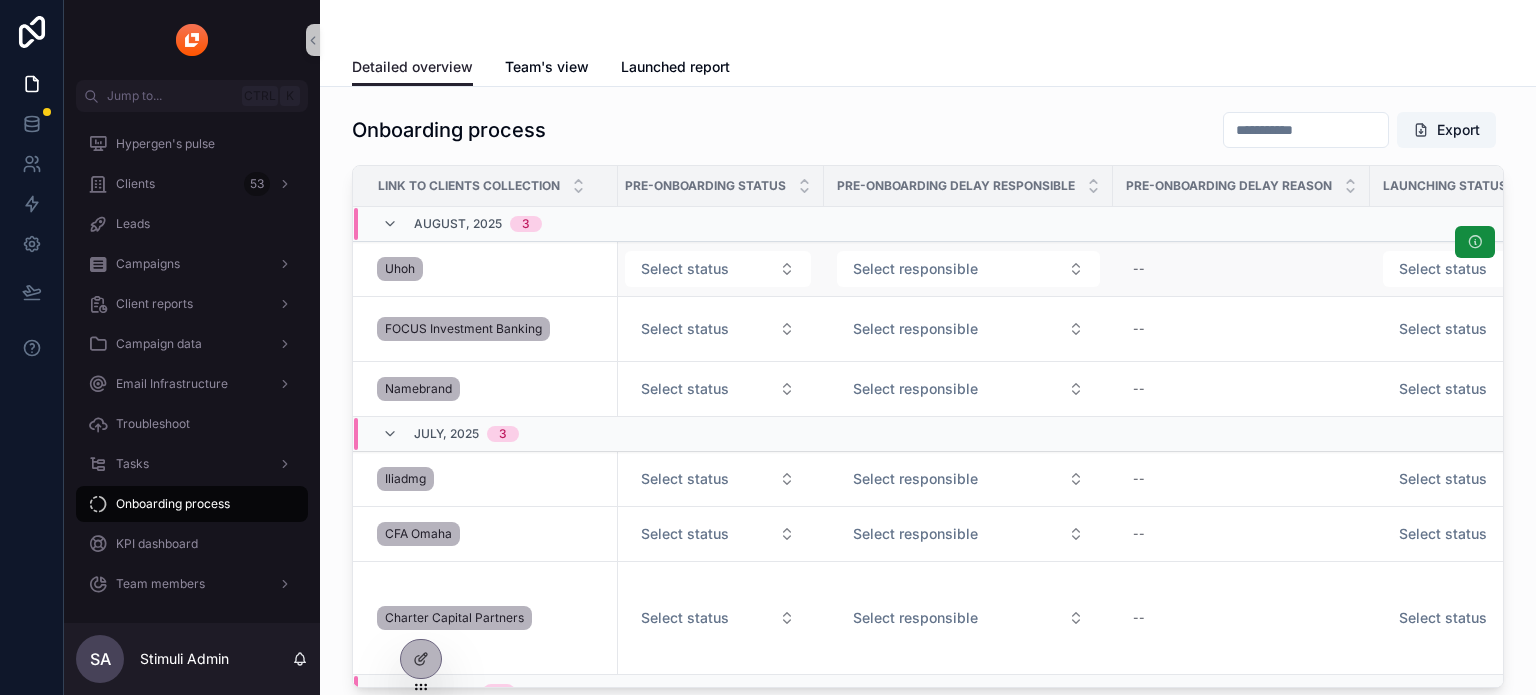 scroll, scrollTop: 0, scrollLeft: 254, axis: horizontal 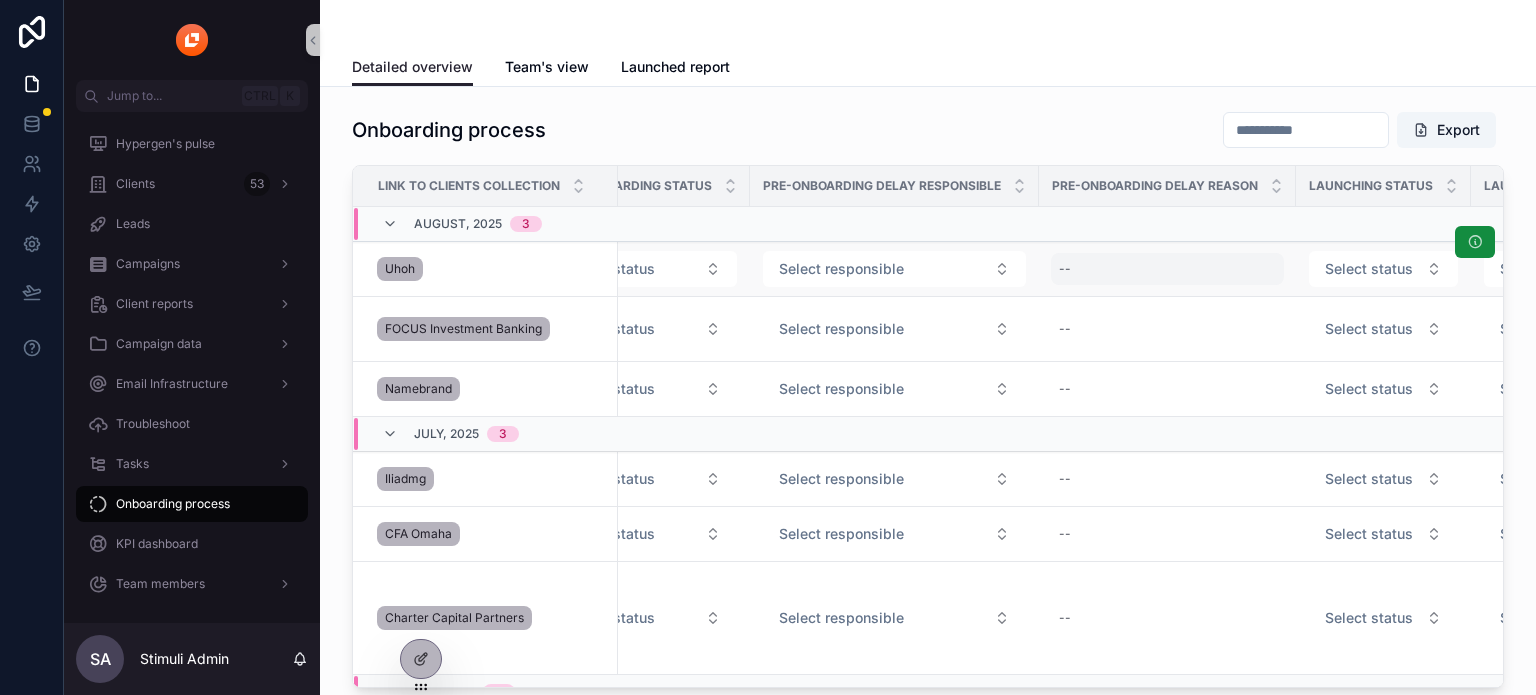 click on "--" at bounding box center (1167, 269) 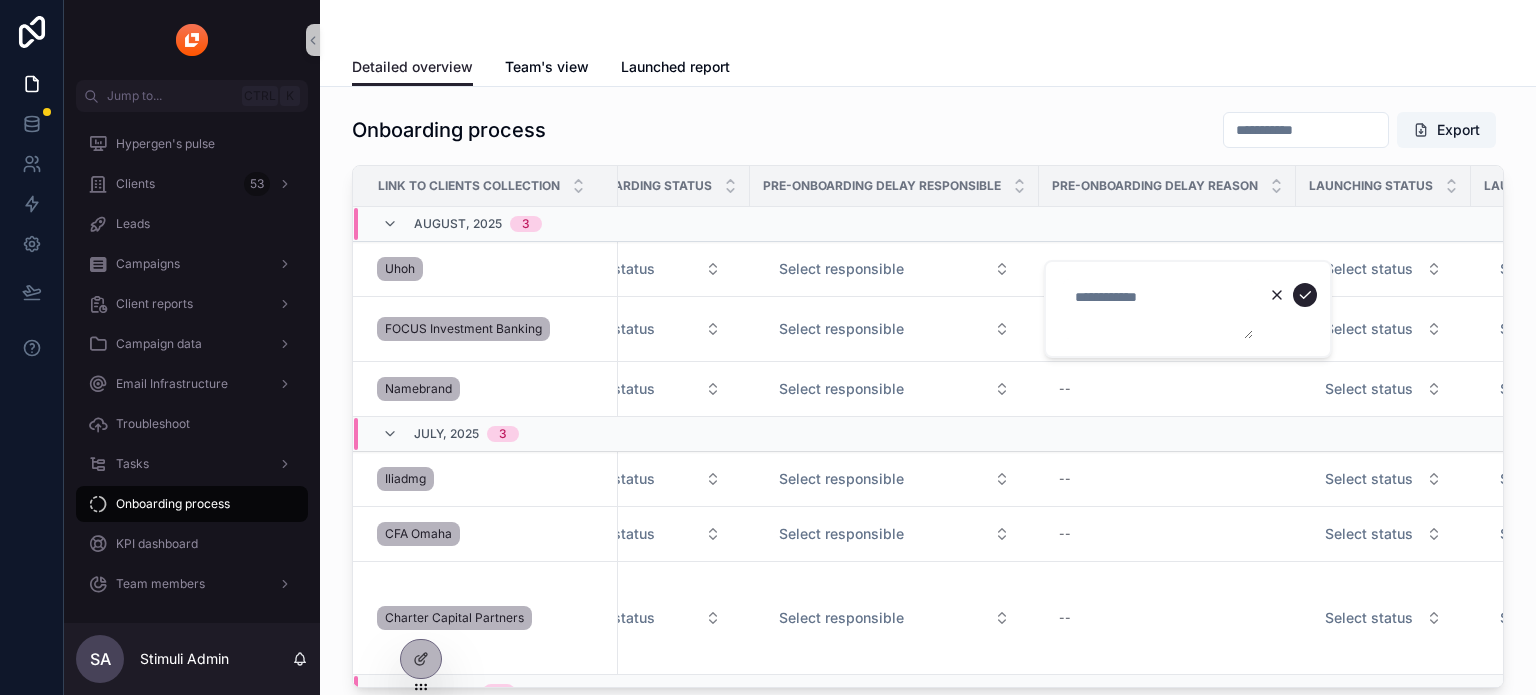 click 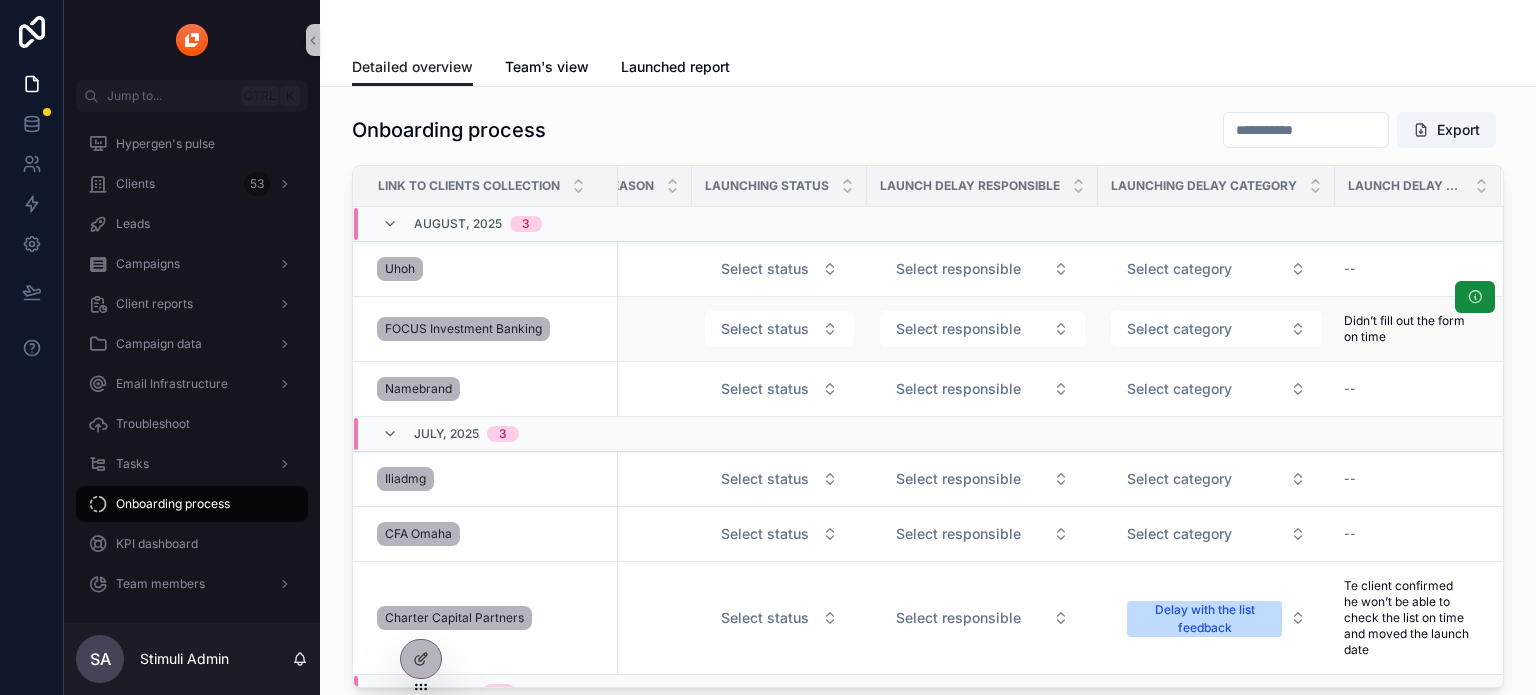 scroll, scrollTop: 0, scrollLeft: 0, axis: both 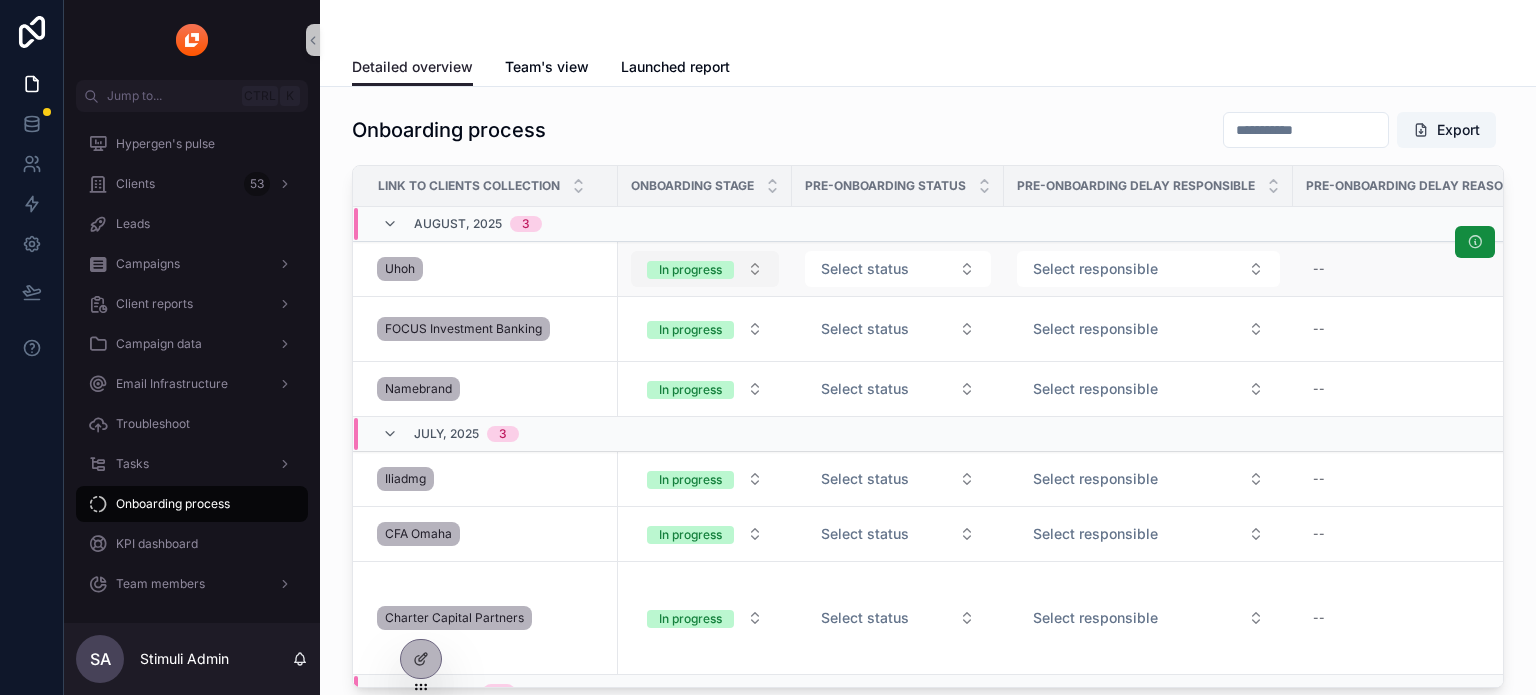 click on "In progress" at bounding box center (705, 269) 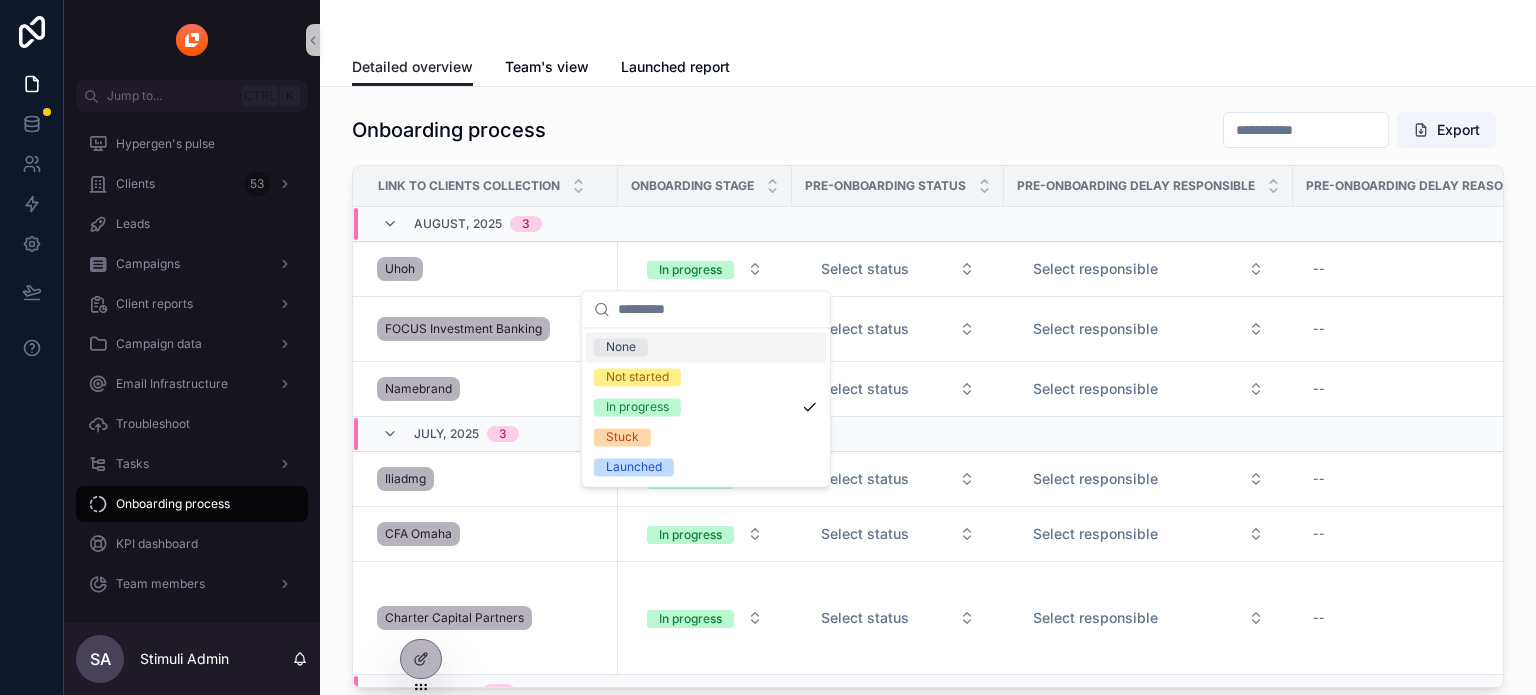 click on "Onboarding process Export" at bounding box center (928, 130) 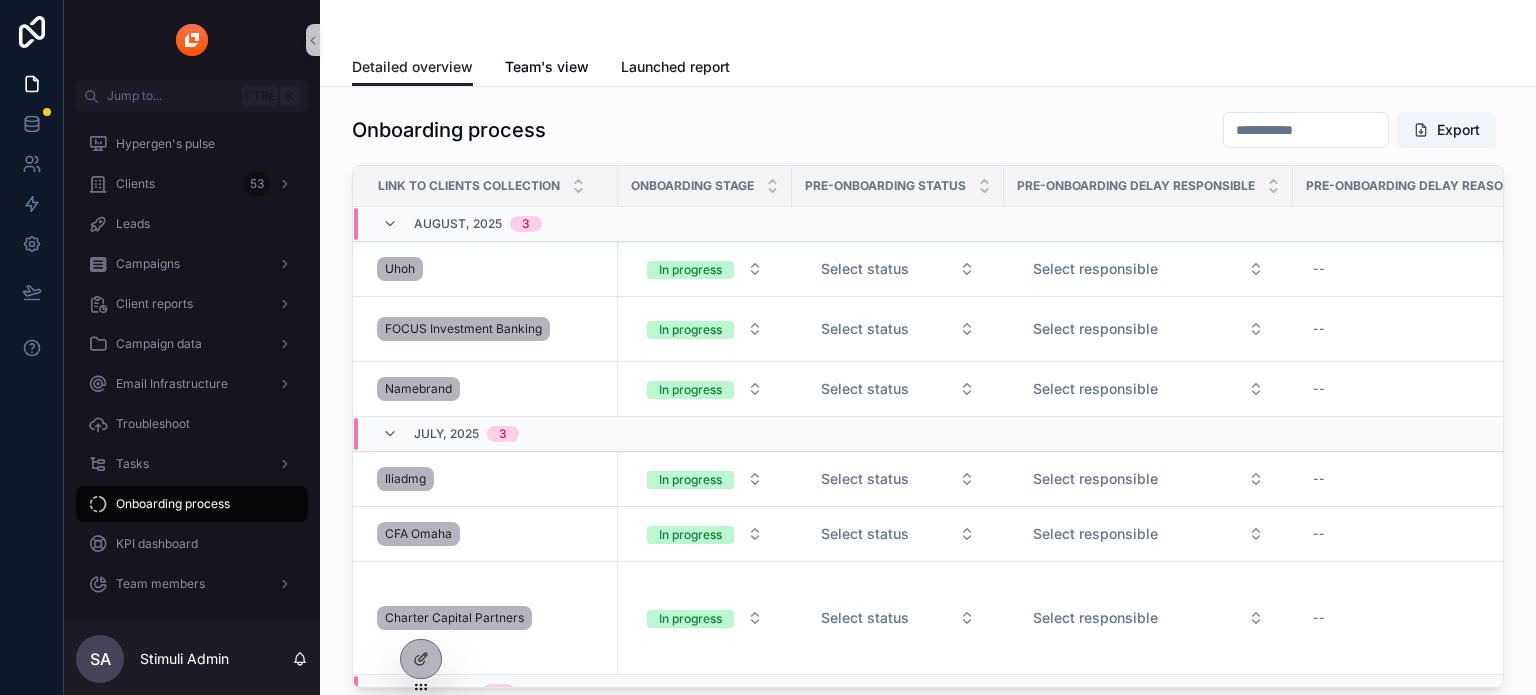 click on "Launched report" at bounding box center (675, 69) 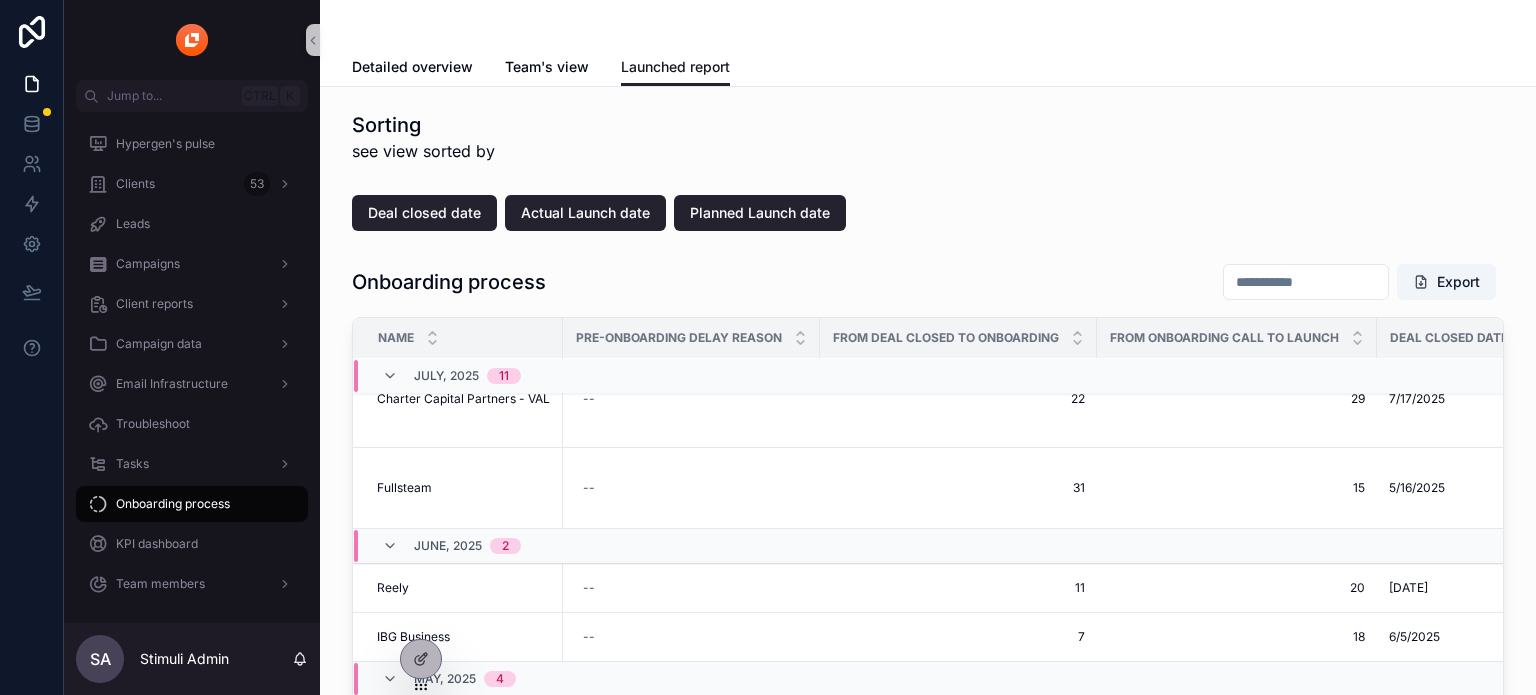 scroll, scrollTop: 0, scrollLeft: 0, axis: both 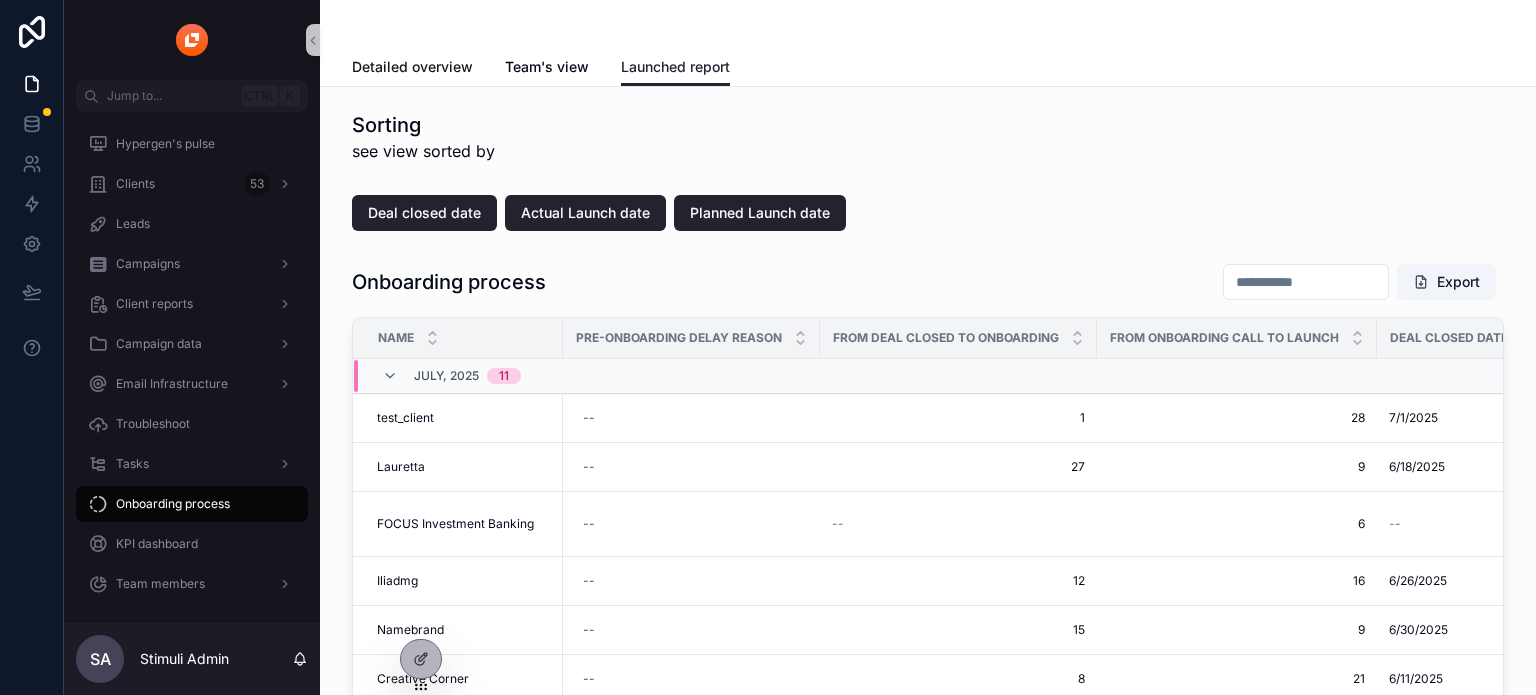 click on "Detailed overview" at bounding box center (412, 67) 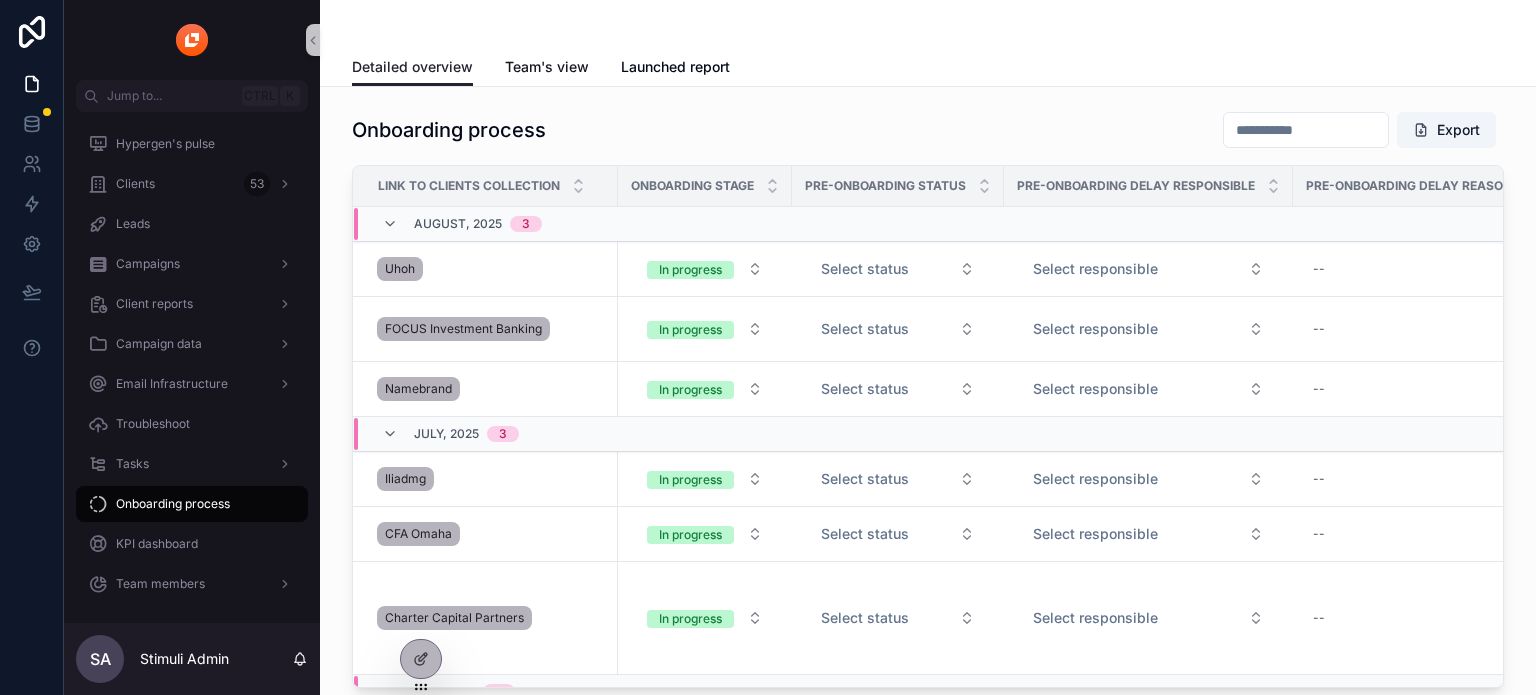 click on "Team's view" at bounding box center [547, 67] 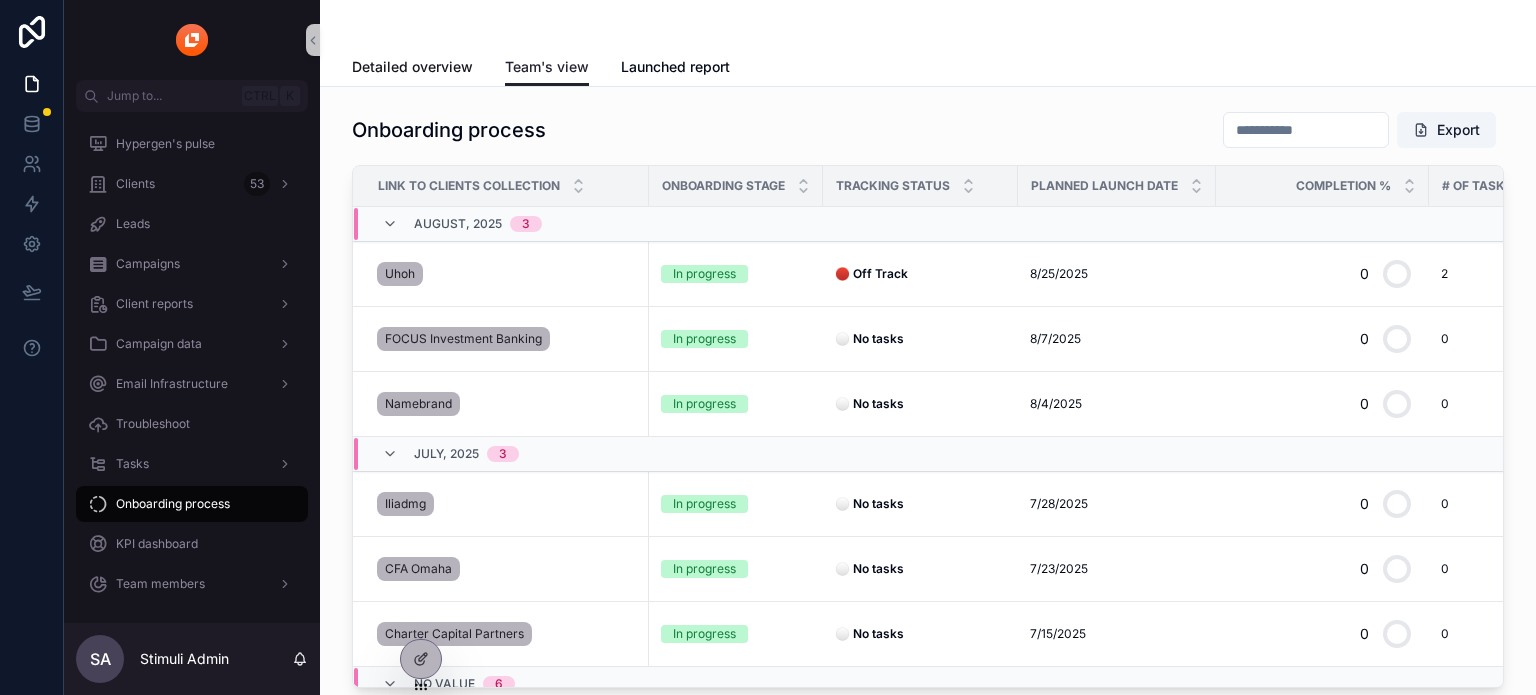 click on "Detailed overview" at bounding box center (412, 67) 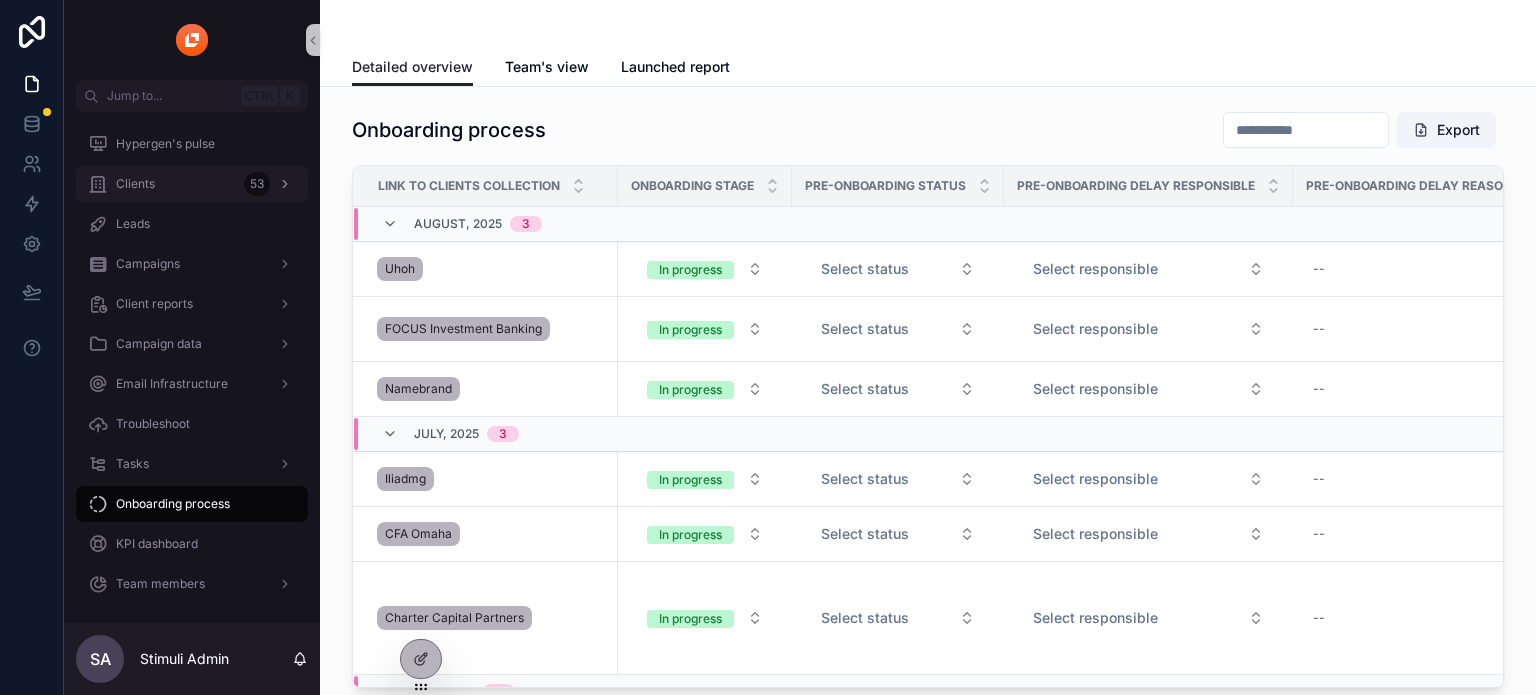 click on "Clients 53" at bounding box center (192, 184) 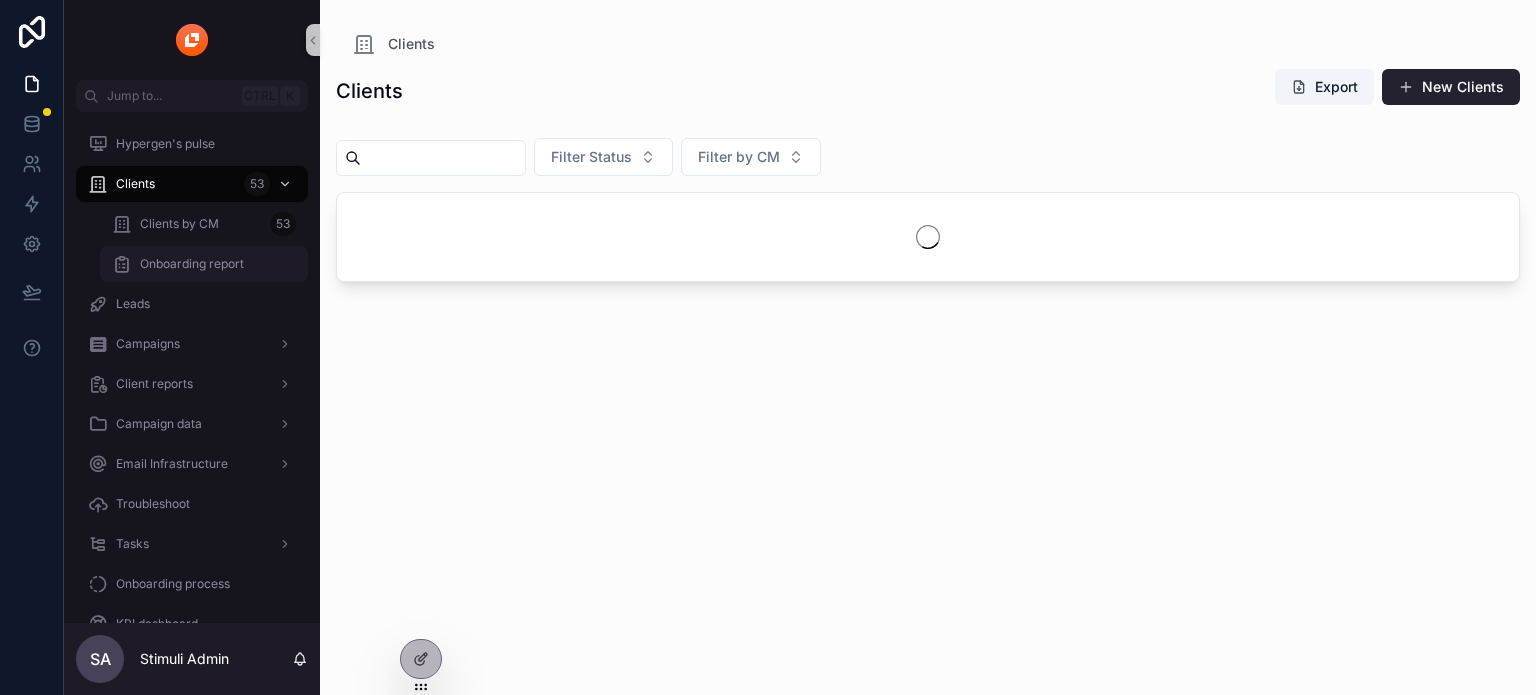 click on "Onboarding report" at bounding box center (192, 264) 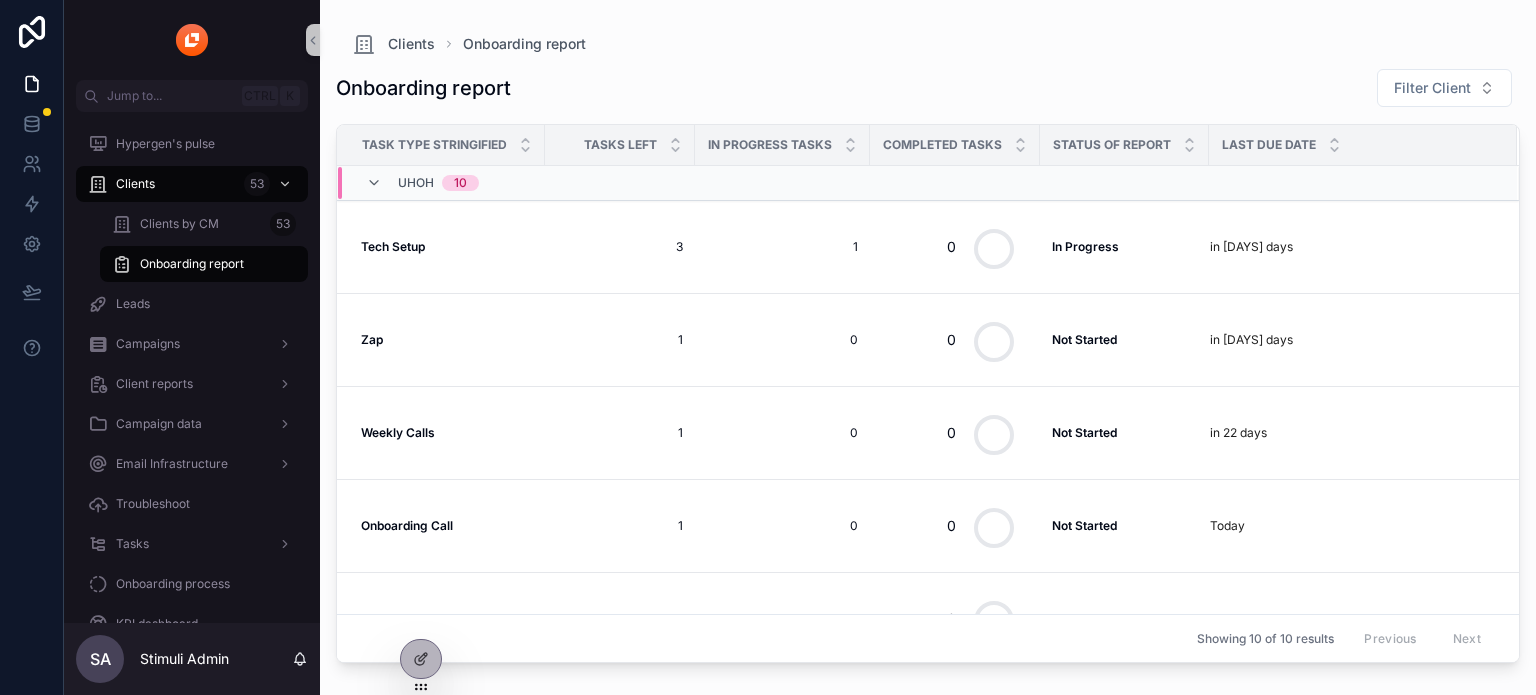 click on "Onboarding report Filter Client" at bounding box center [928, 88] 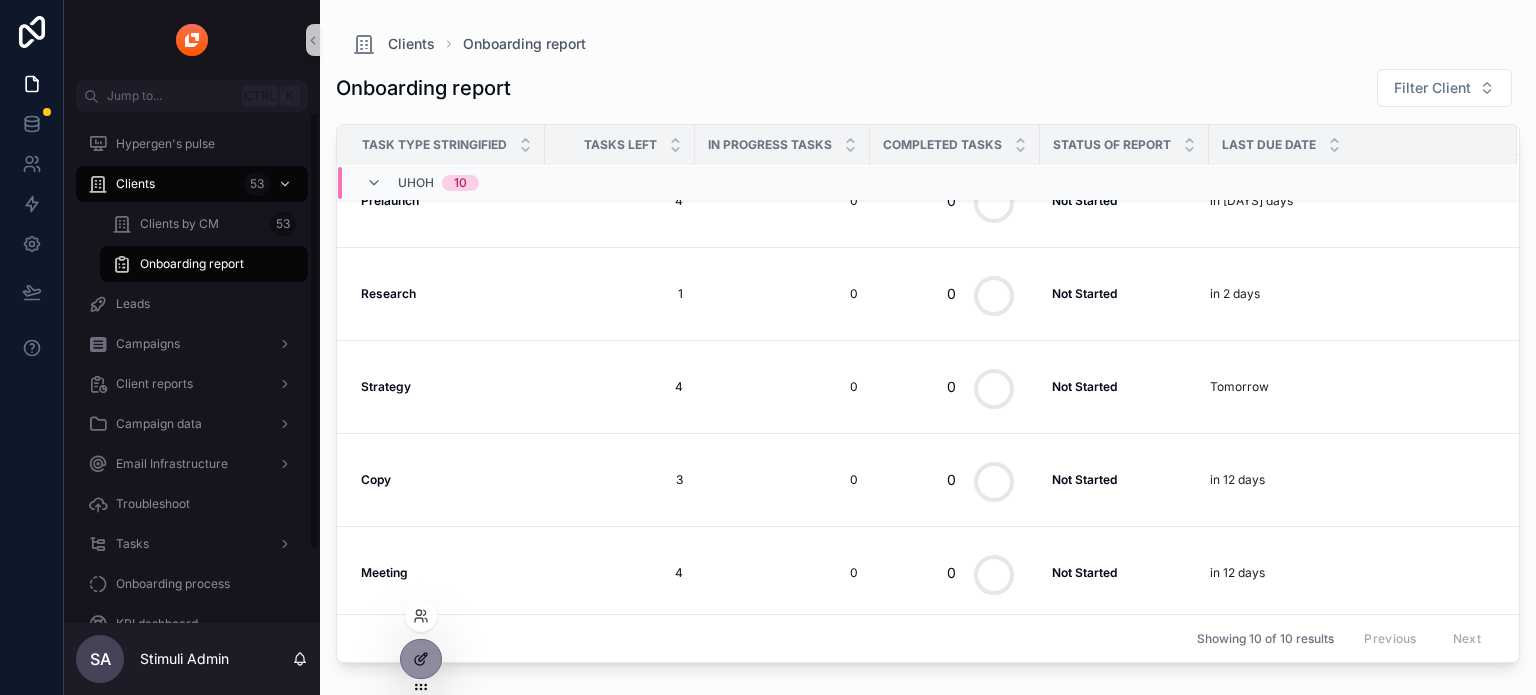 click 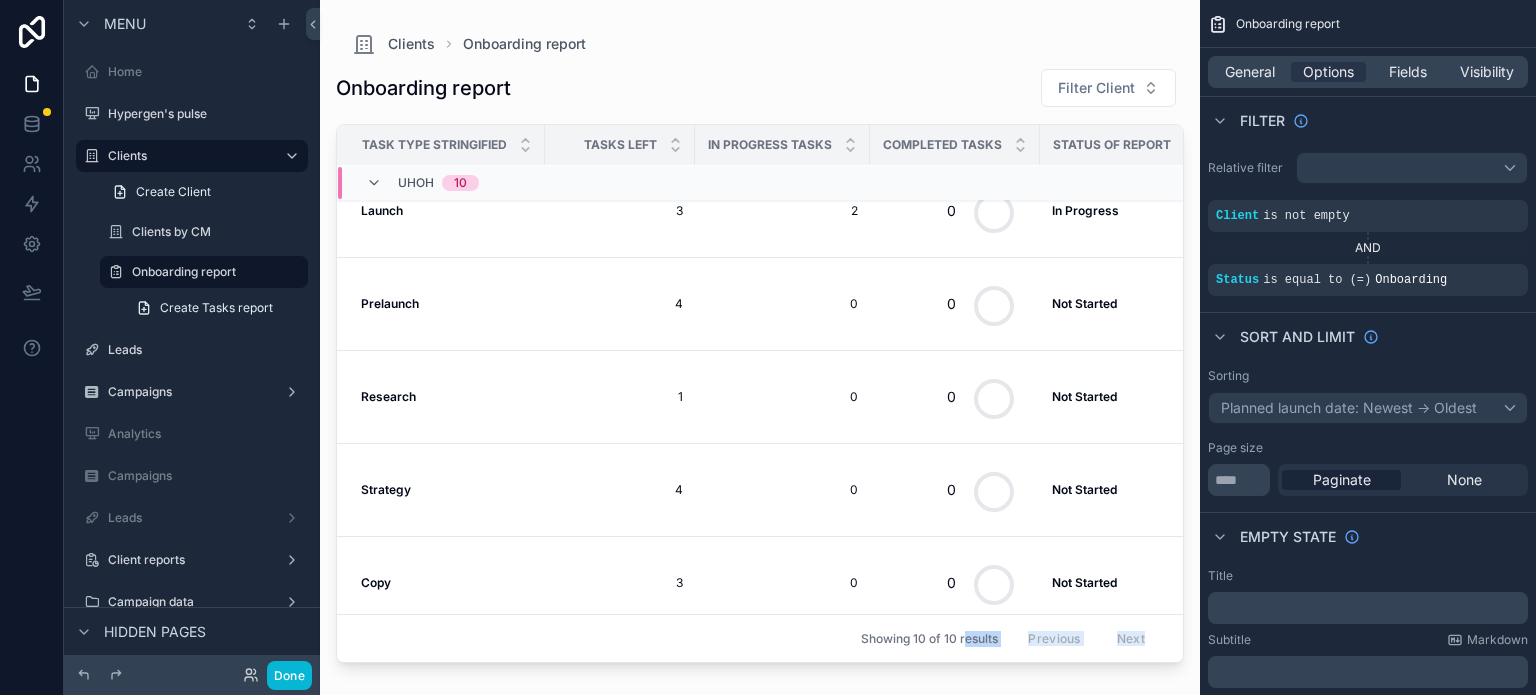 drag, startPoint x: 947, startPoint y: 654, endPoint x: 944, endPoint y: 621, distance: 33.13608 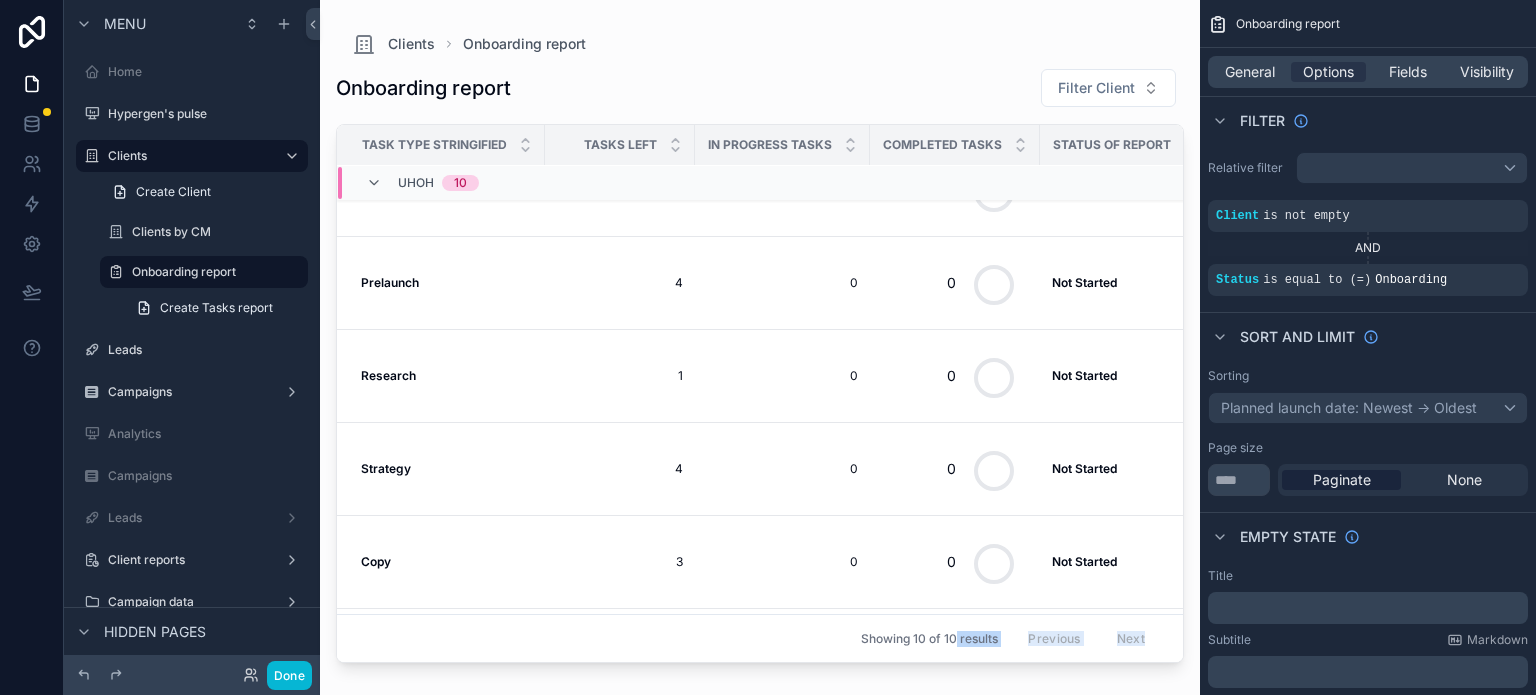 click at bounding box center (760, 335) 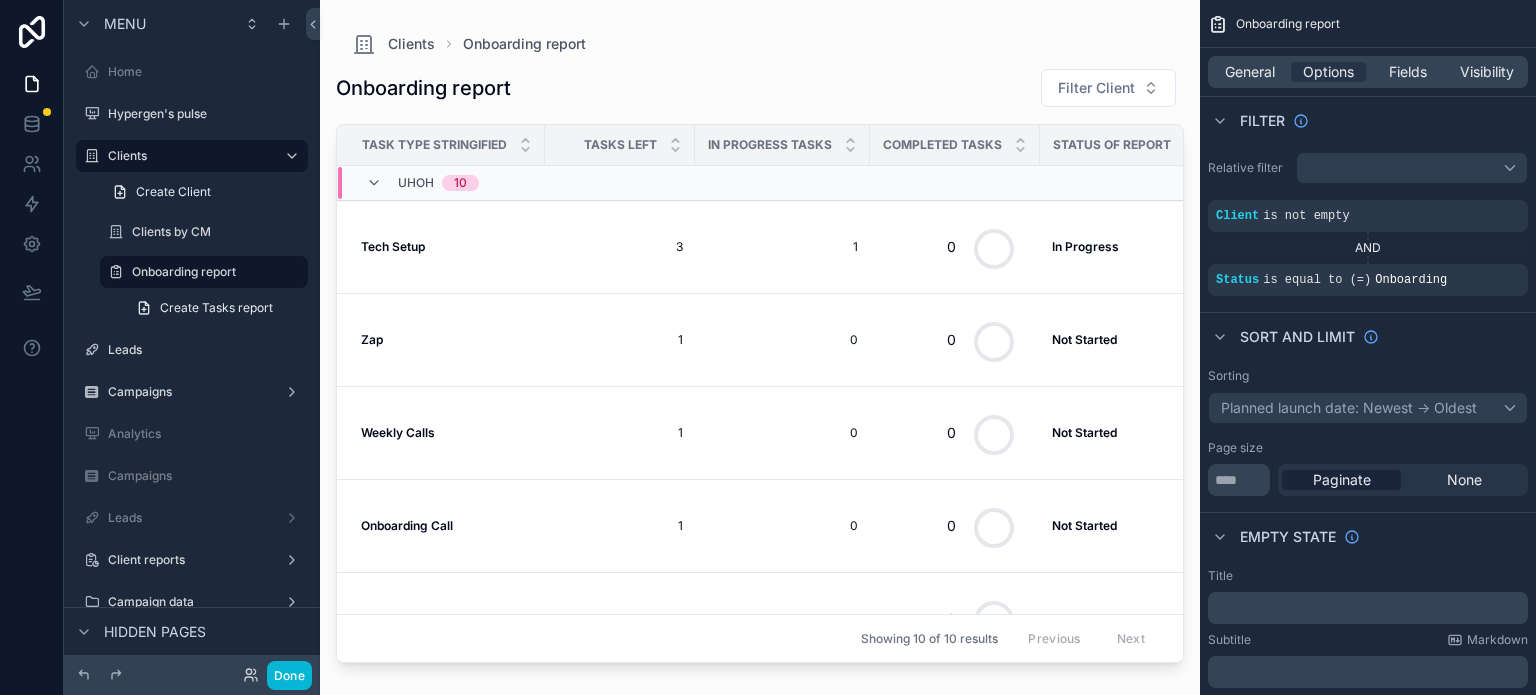 scroll, scrollTop: 0, scrollLeft: 189, axis: horizontal 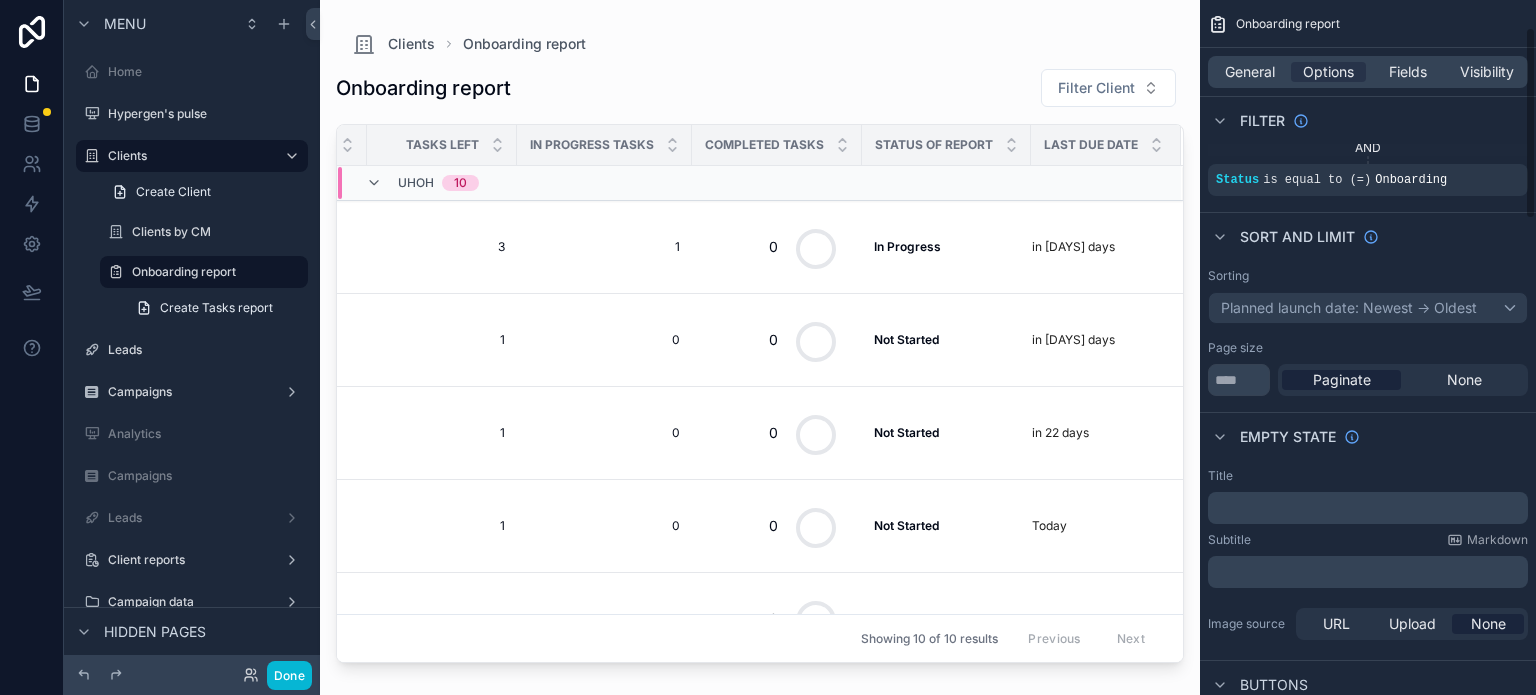 click on "Sorting Planned launch date: Newest -> Oldest" at bounding box center (1368, 296) 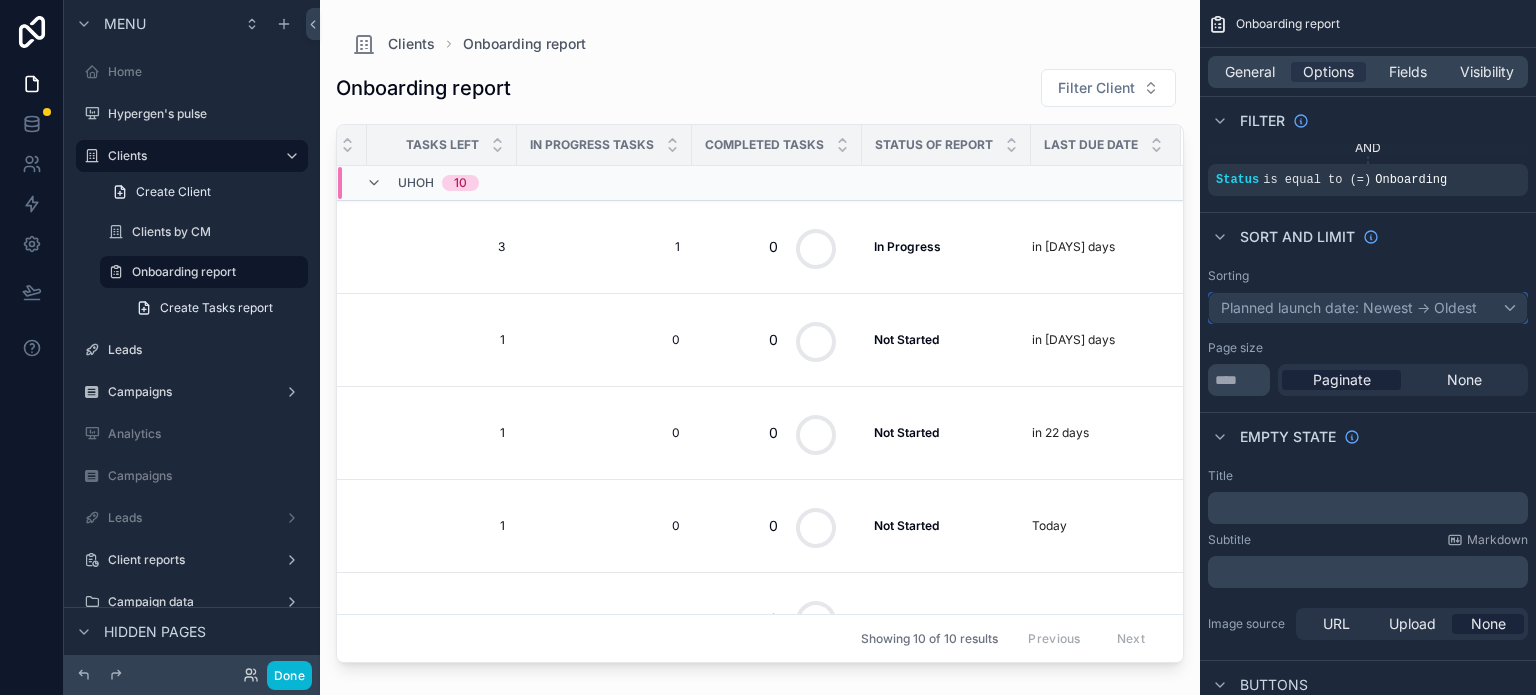 click on "Planned launch date: Newest -> Oldest" at bounding box center [1368, 308] 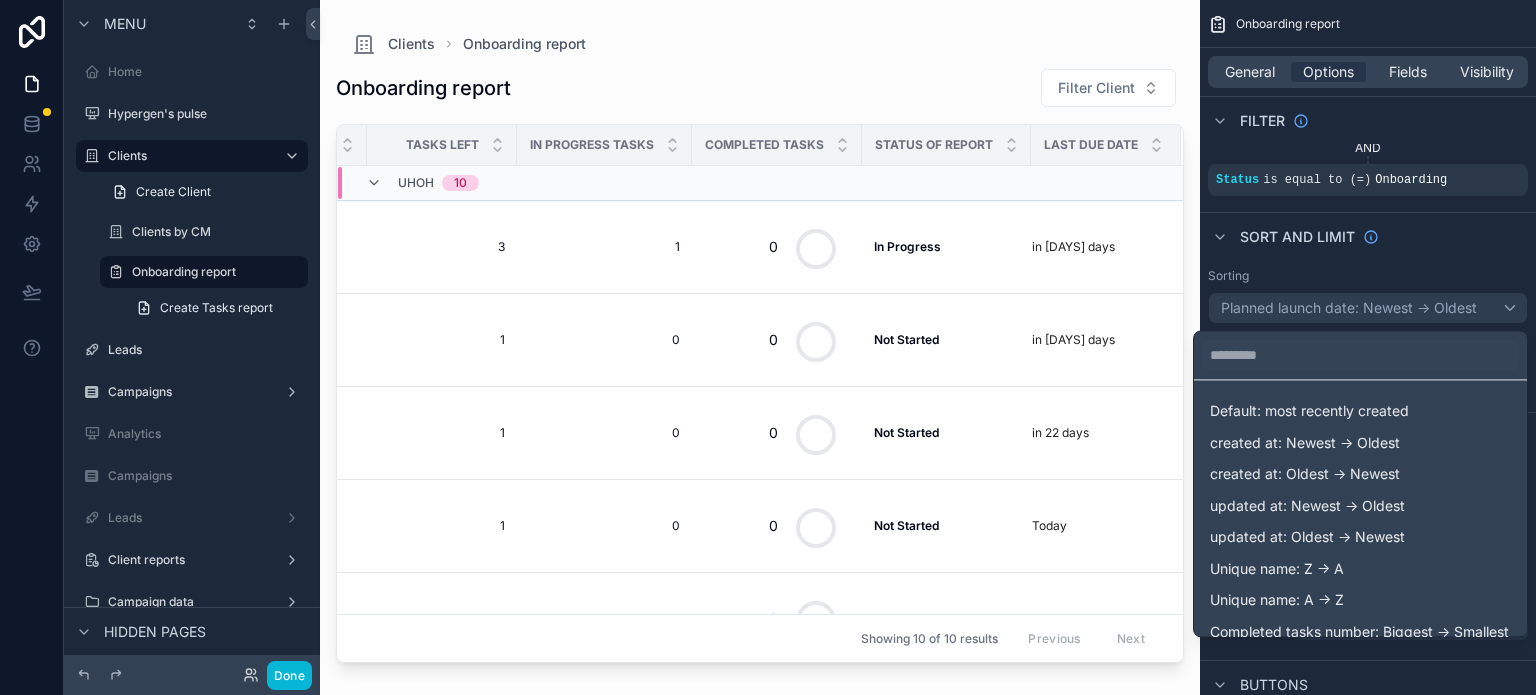 click at bounding box center [768, 347] 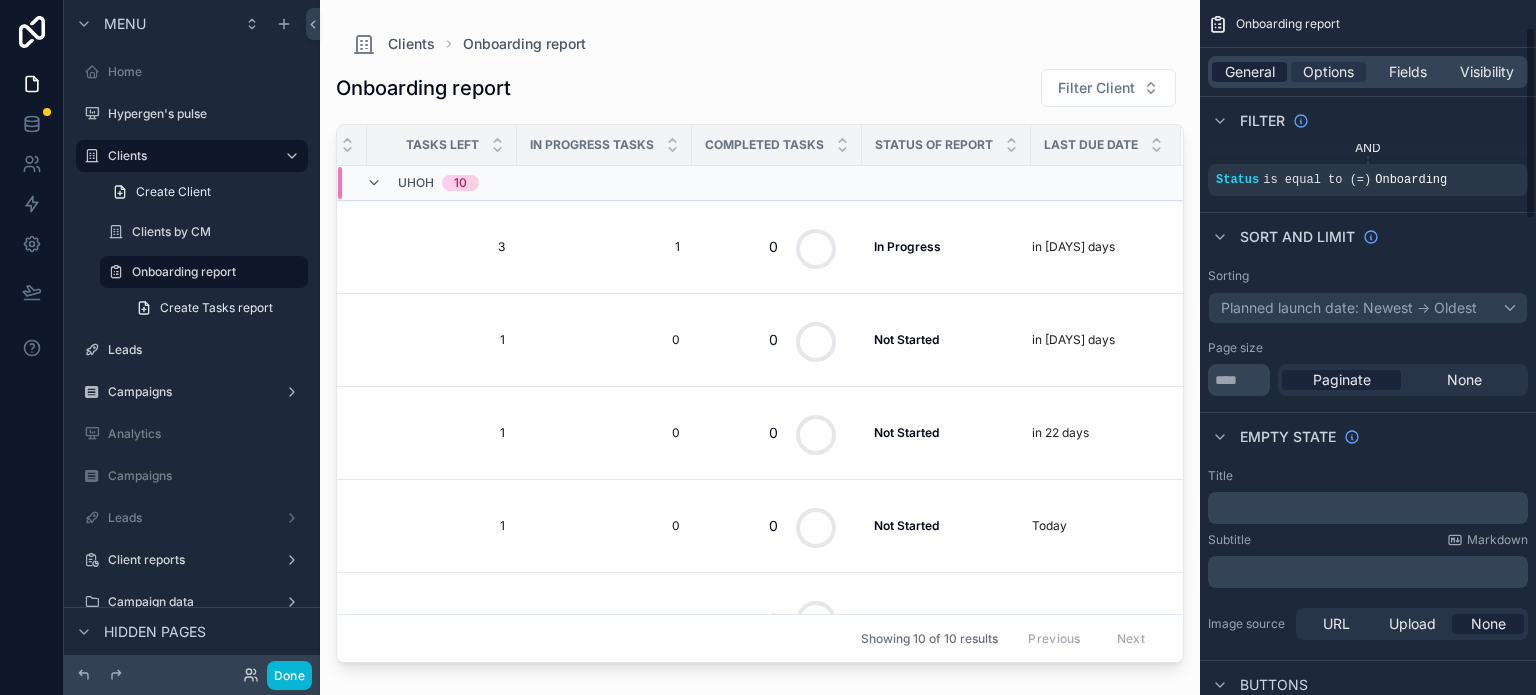 click on "General" at bounding box center [1250, 72] 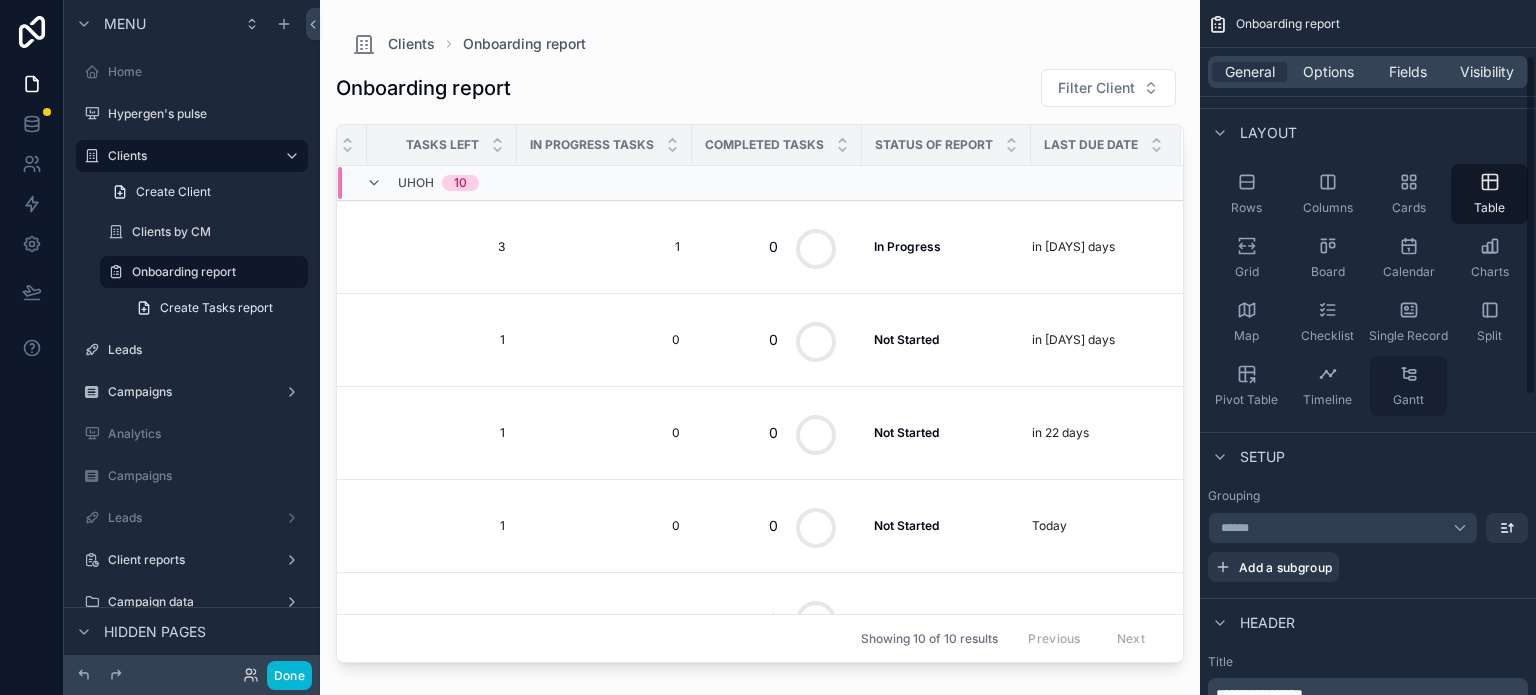 scroll, scrollTop: 200, scrollLeft: 0, axis: vertical 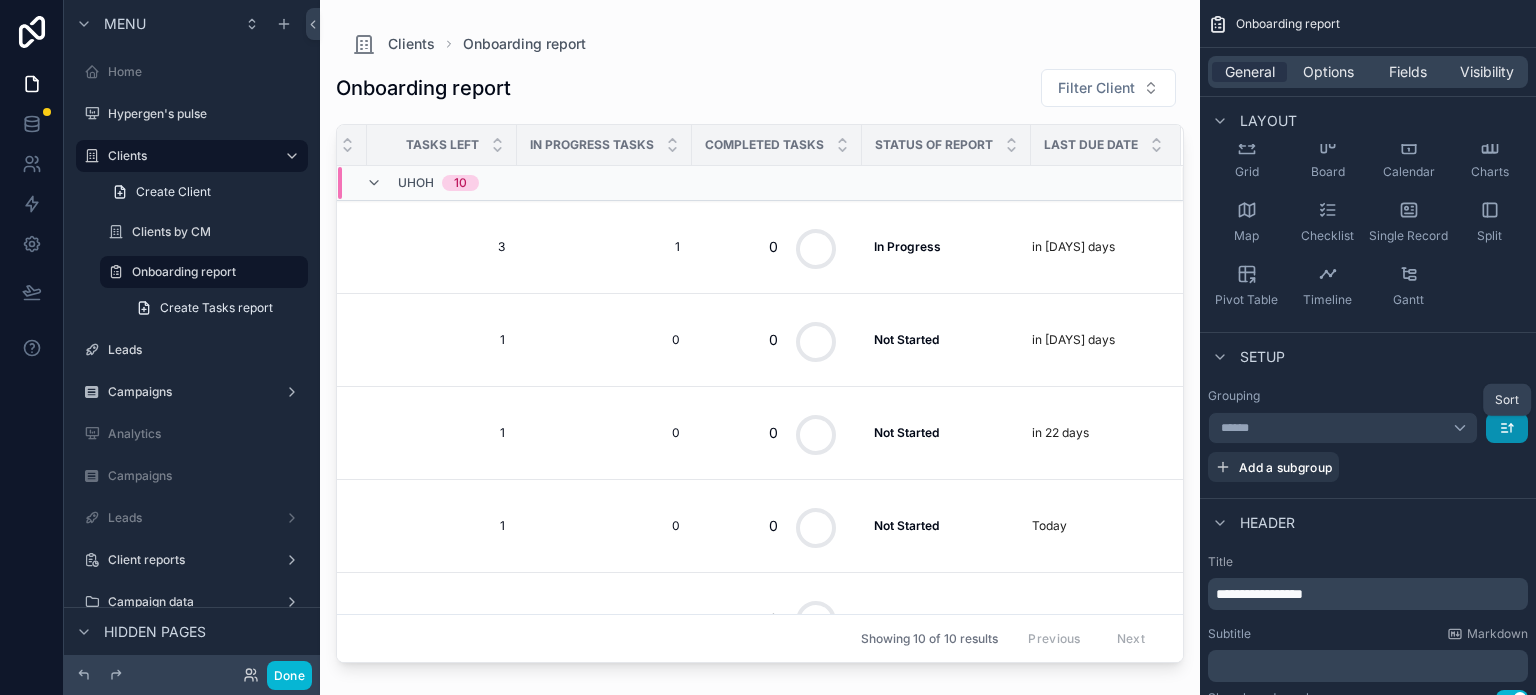 click 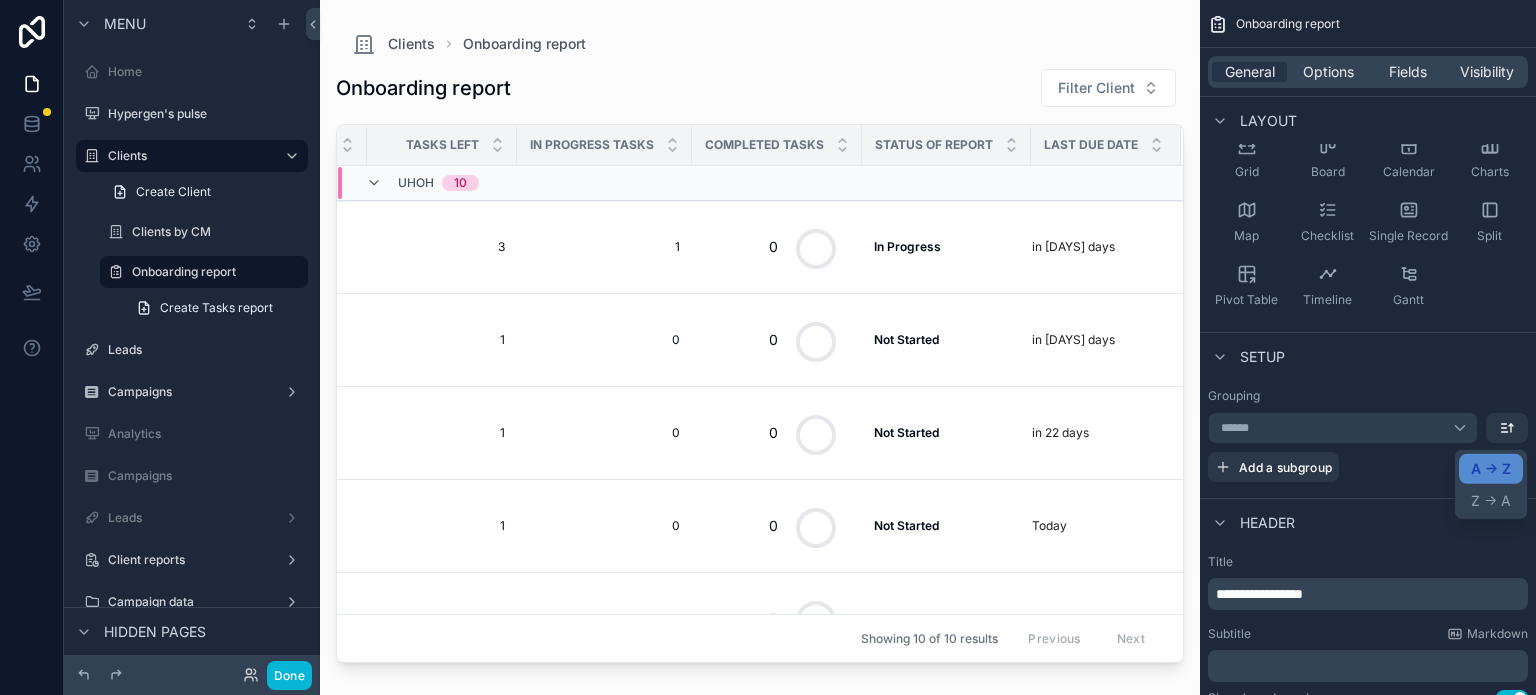 click at bounding box center [768, 347] 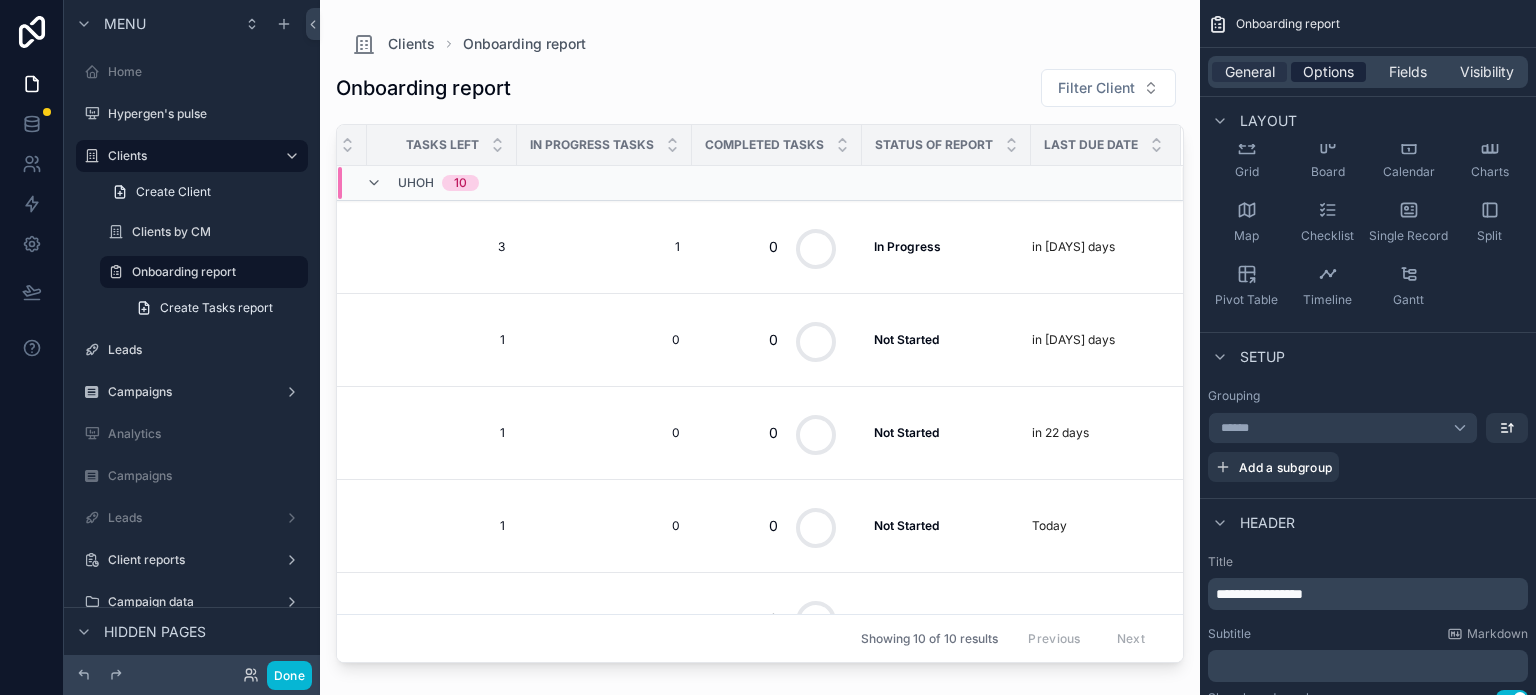 click on "Options" at bounding box center [1328, 72] 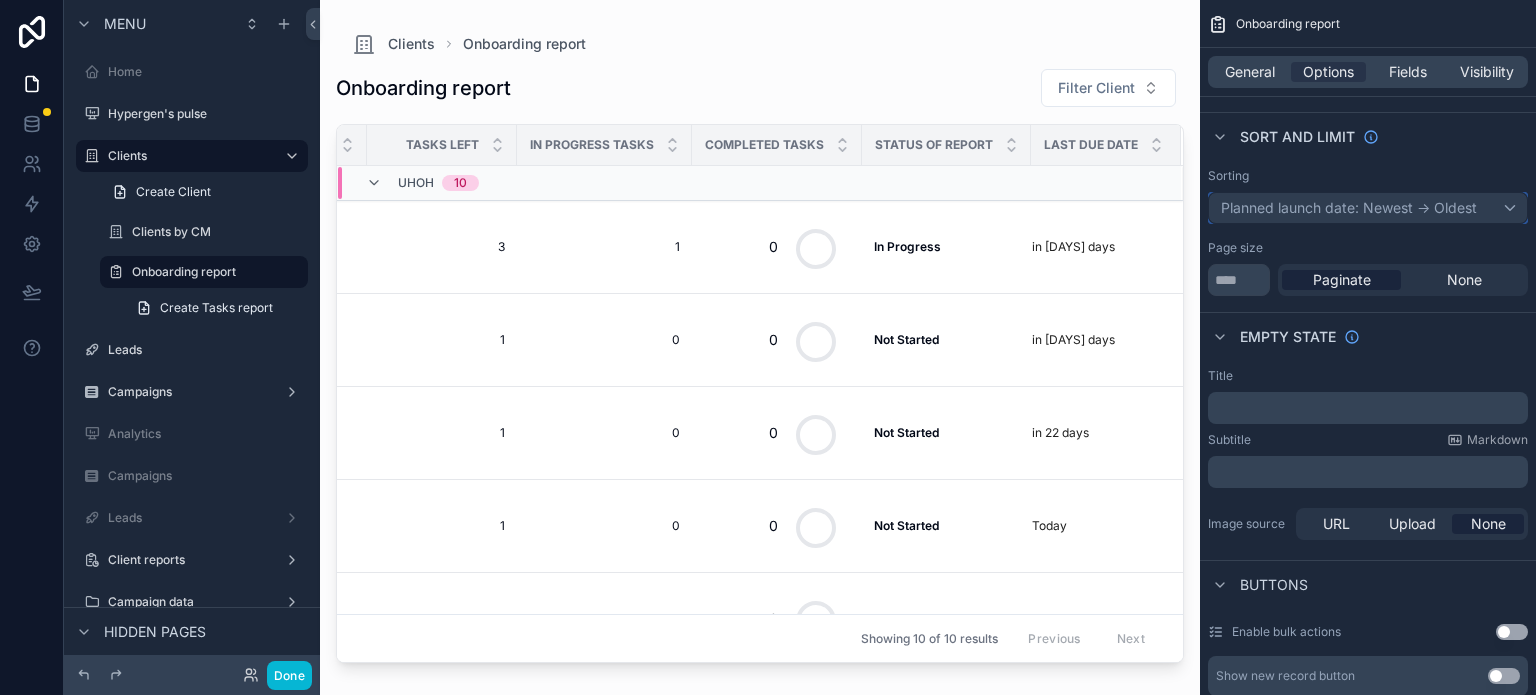 click on "Planned launch date: Newest -> Oldest" at bounding box center (1368, 208) 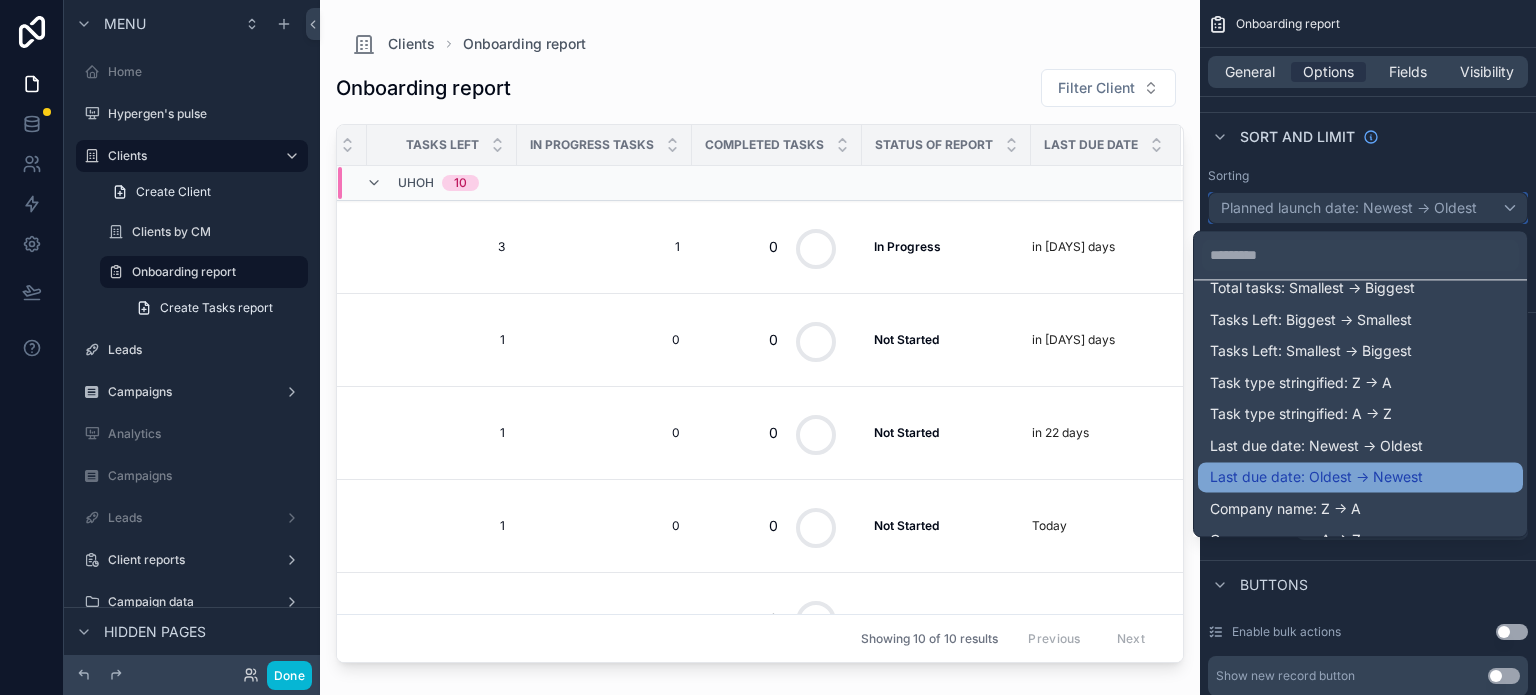 scroll, scrollTop: 500, scrollLeft: 0, axis: vertical 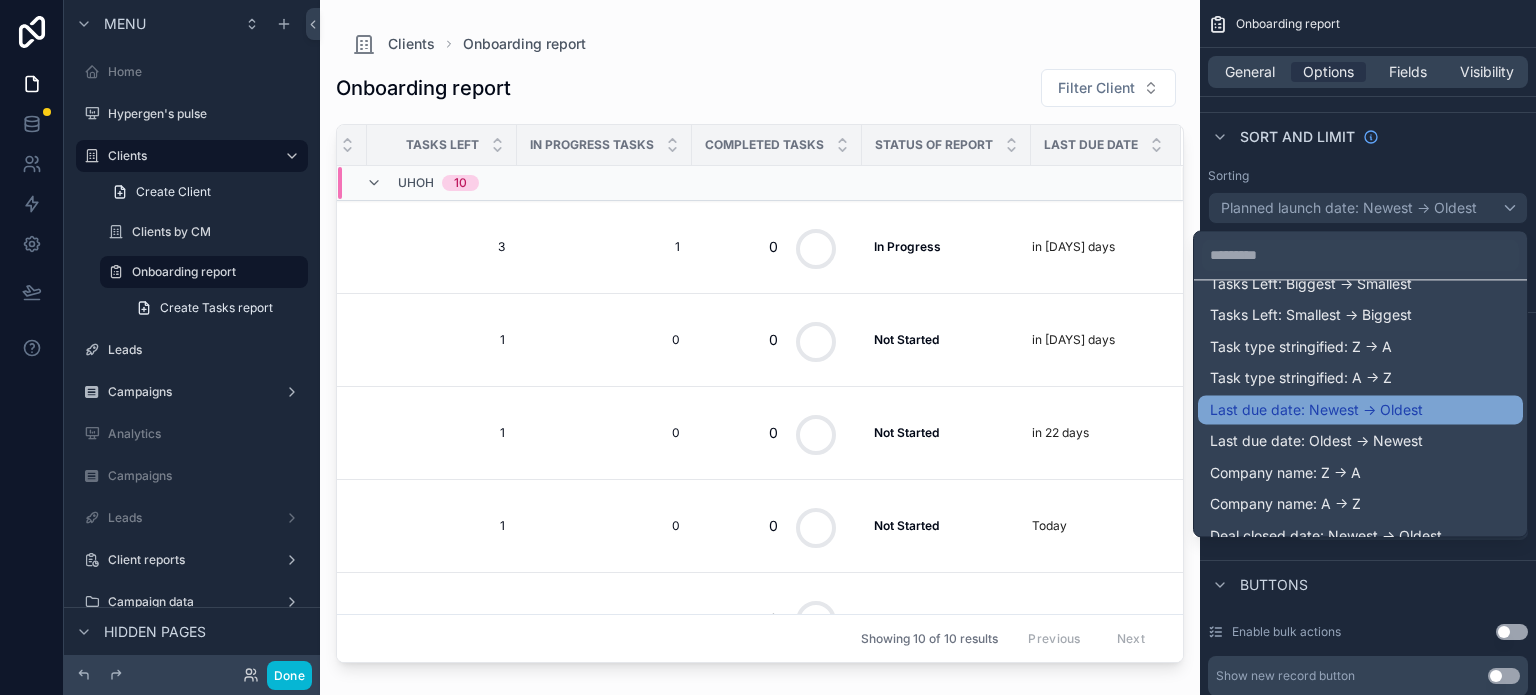 click on "Last due date: Newest -> Oldest" at bounding box center [1316, 410] 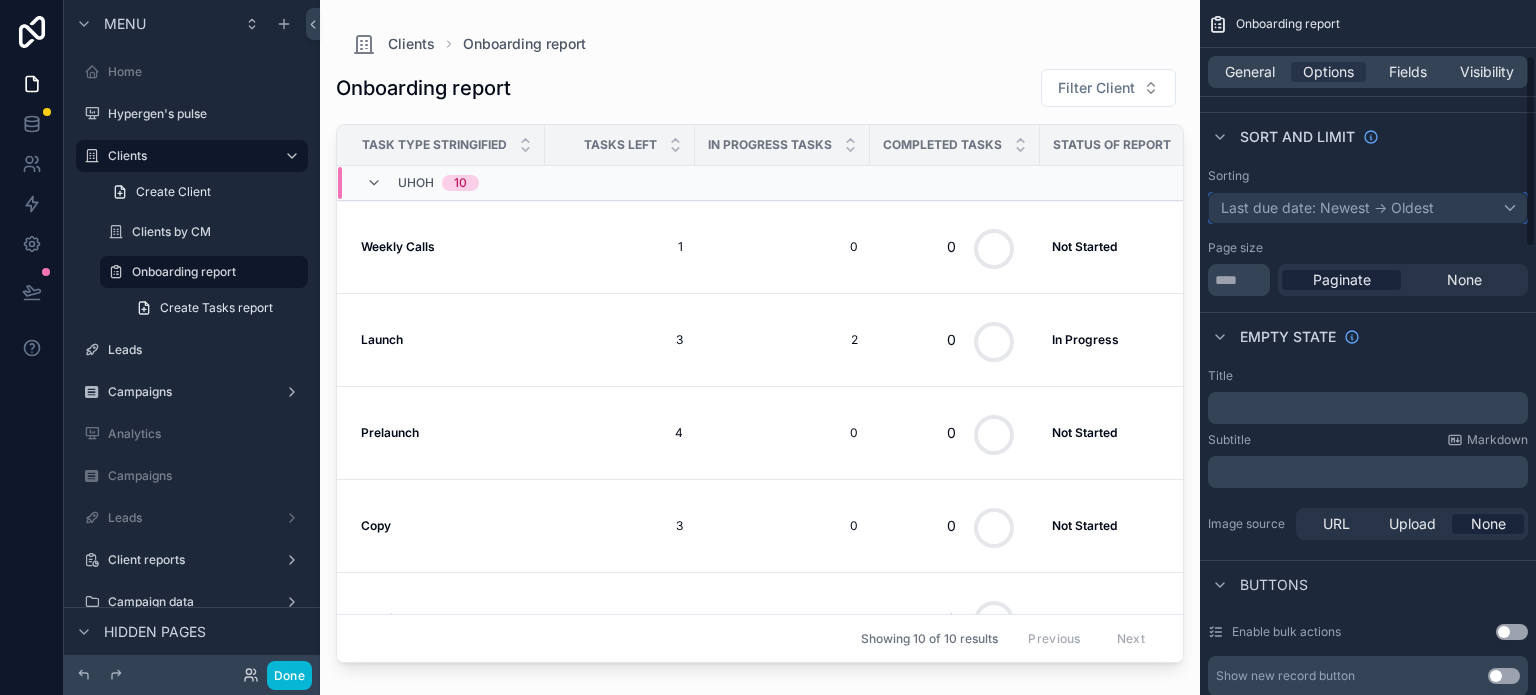 click on "Last due date: Newest -> Oldest" at bounding box center [1368, 208] 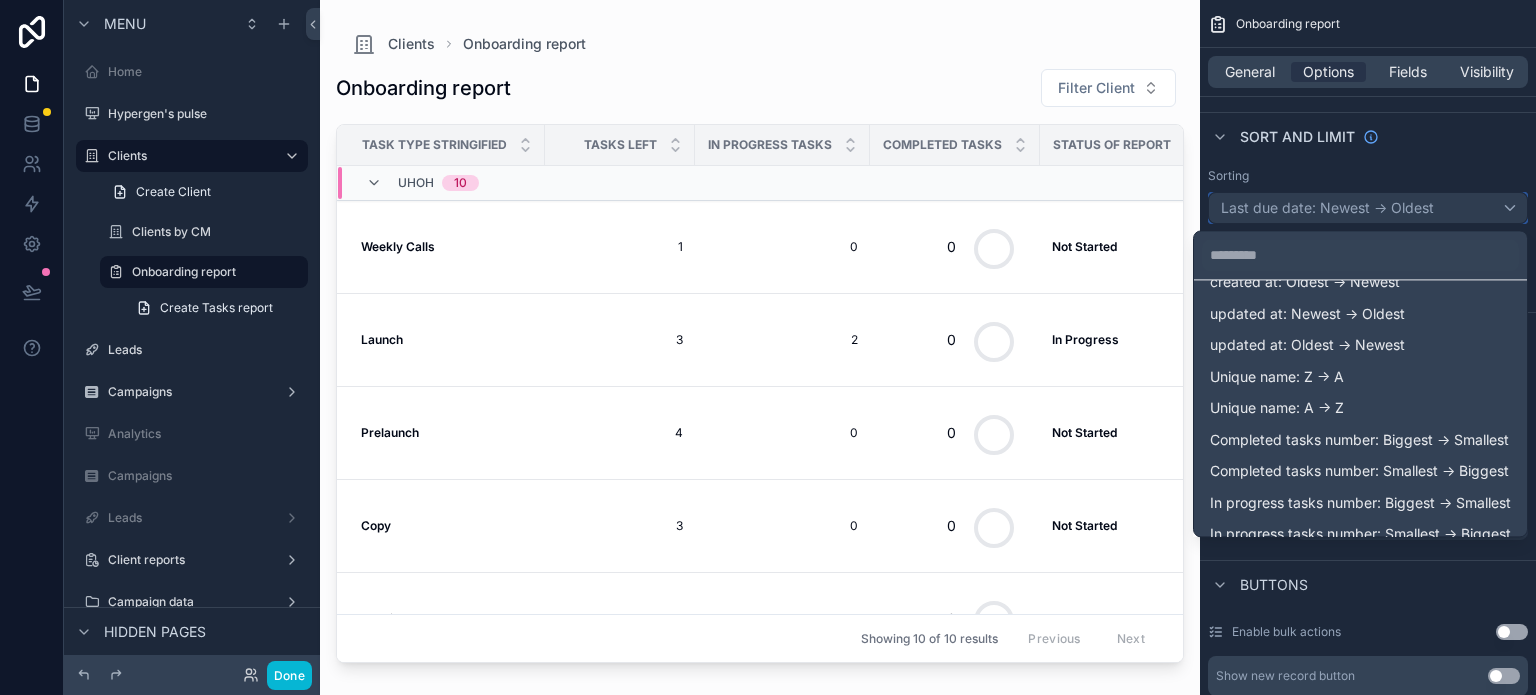 scroll, scrollTop: 500, scrollLeft: 0, axis: vertical 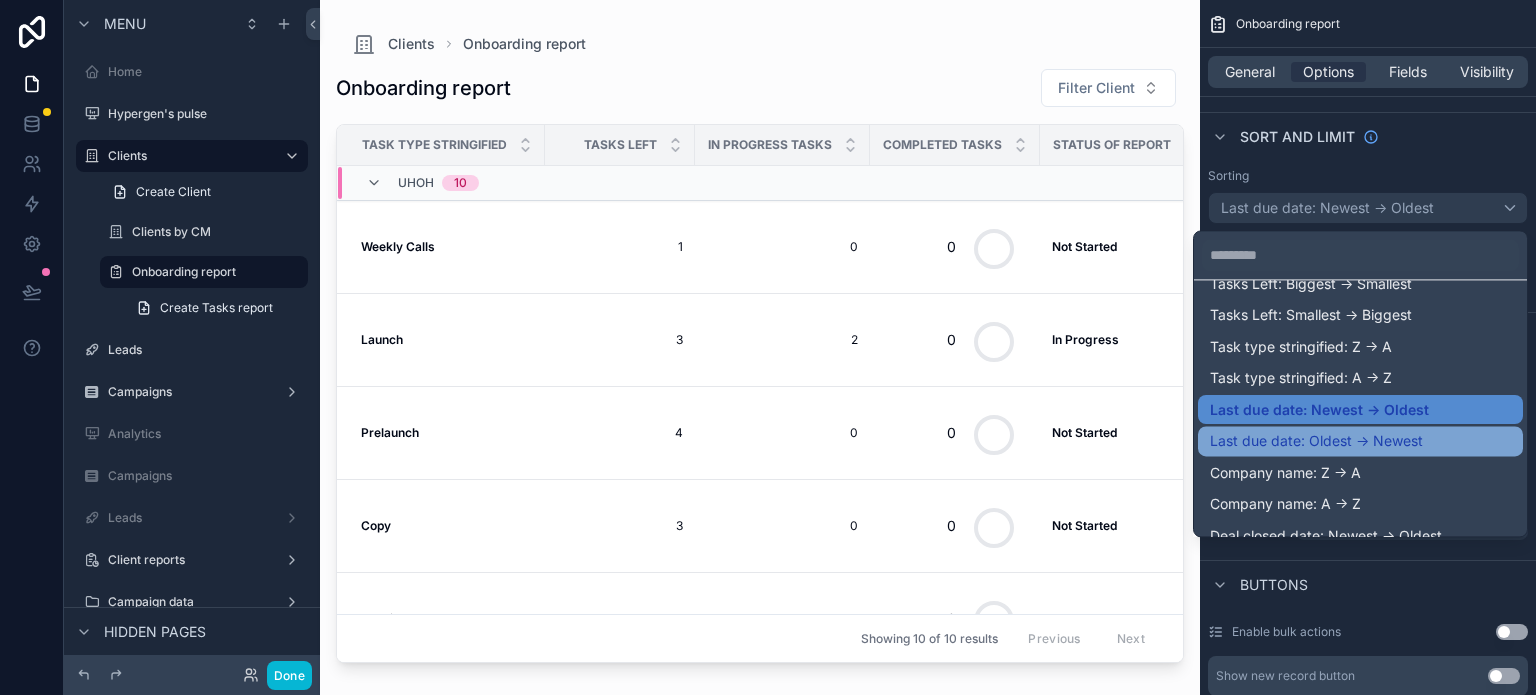 click on "Last due date: Oldest -> Newest" at bounding box center [1316, 441] 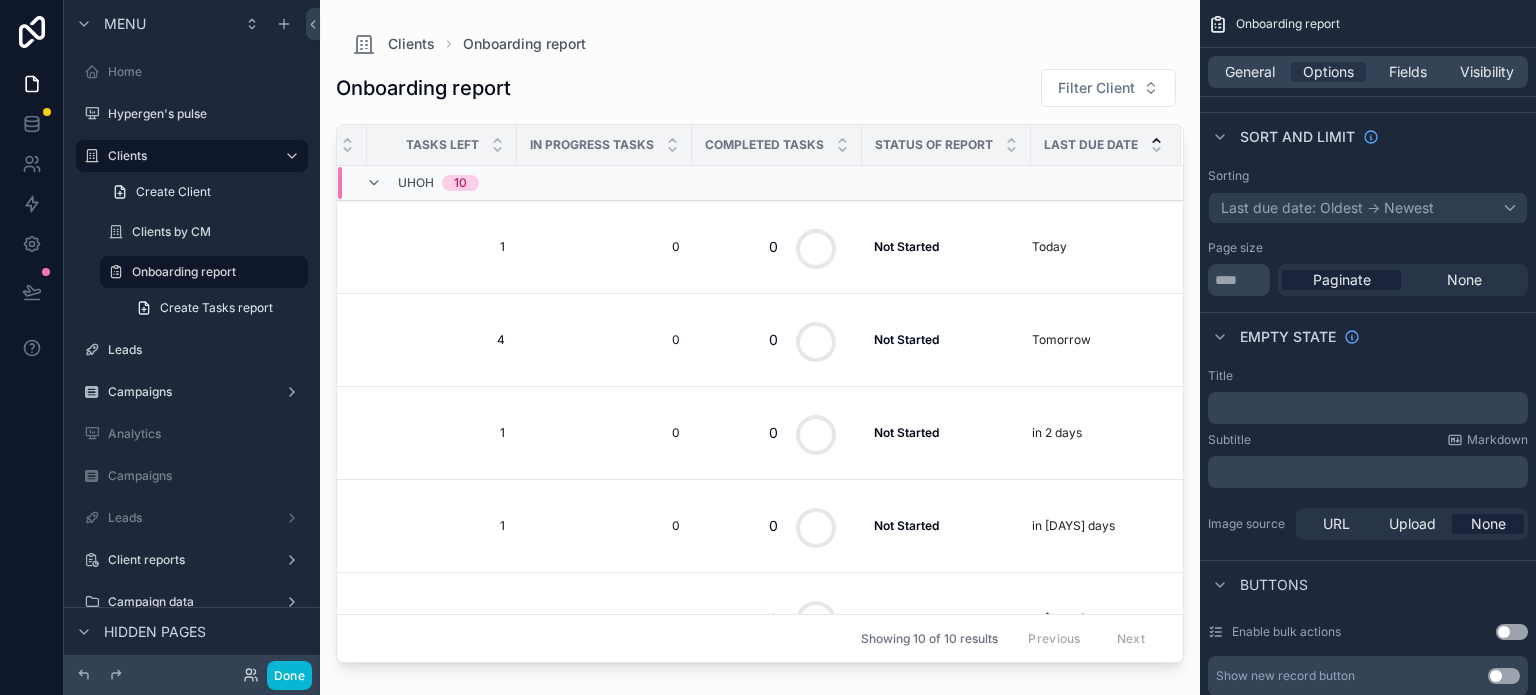scroll, scrollTop: 0, scrollLeft: 0, axis: both 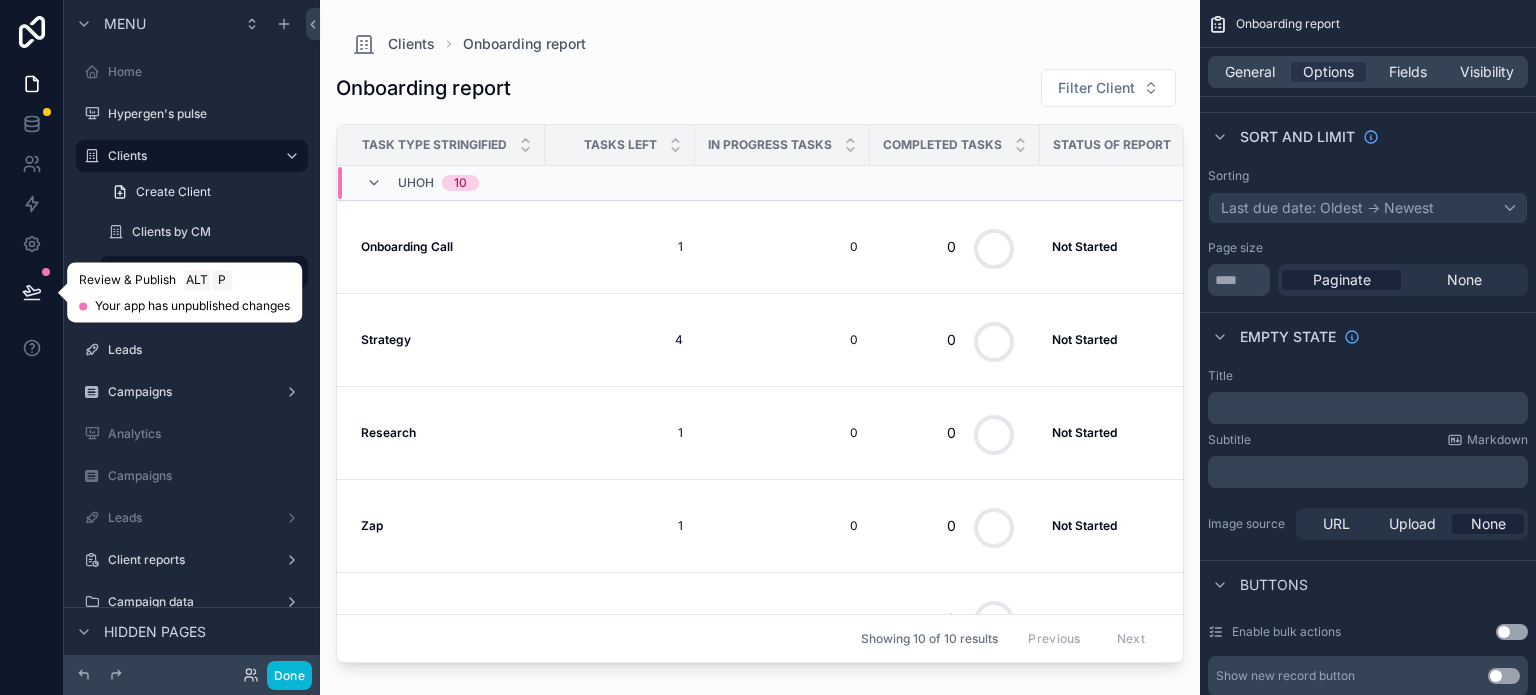 click 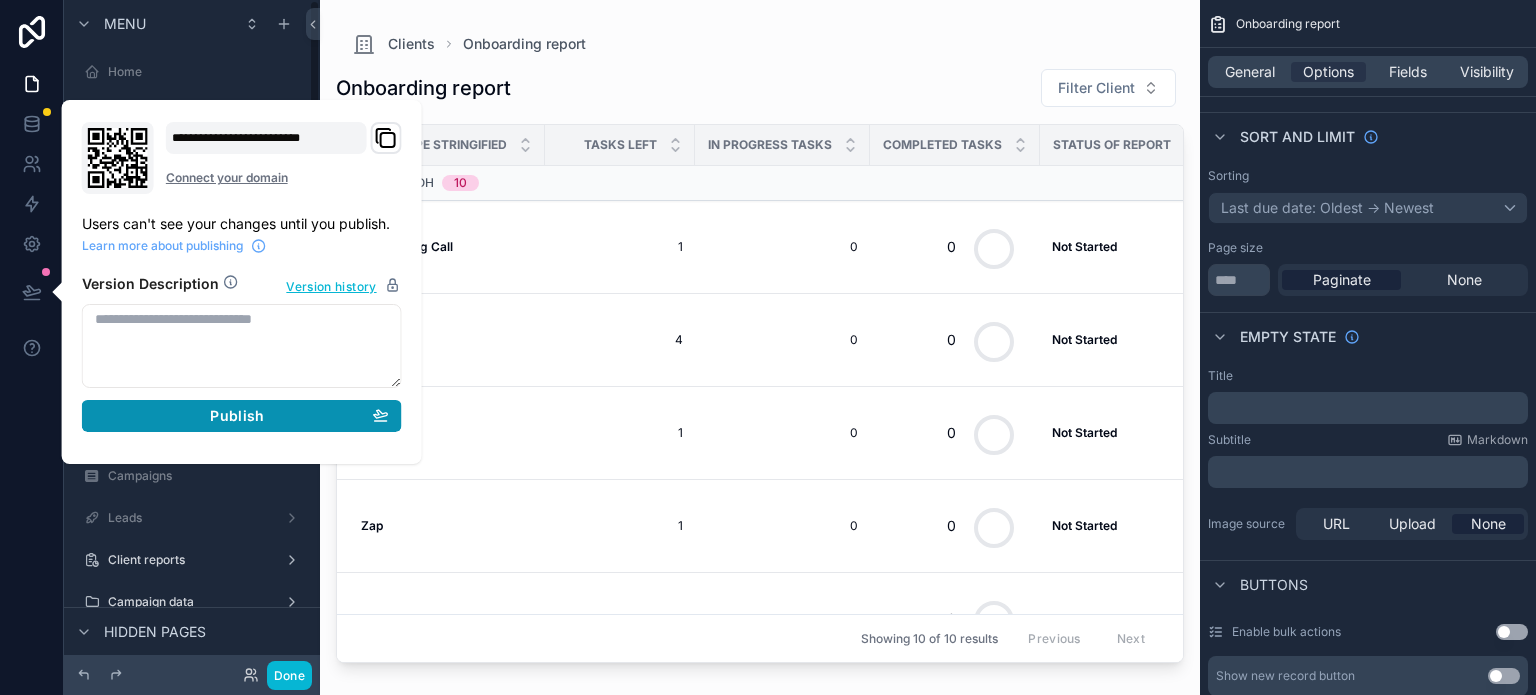 click on "Publish" at bounding box center (237, 416) 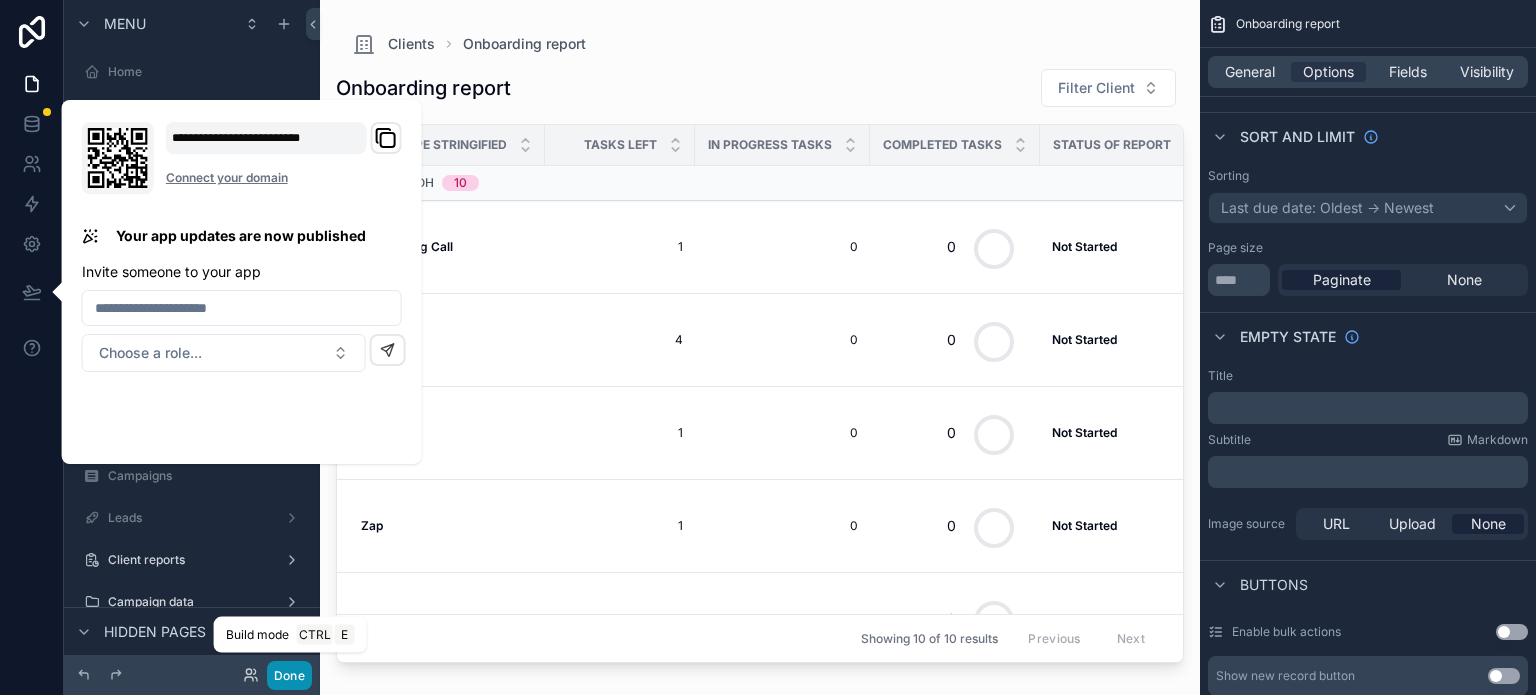 click on "Done" at bounding box center (289, 675) 